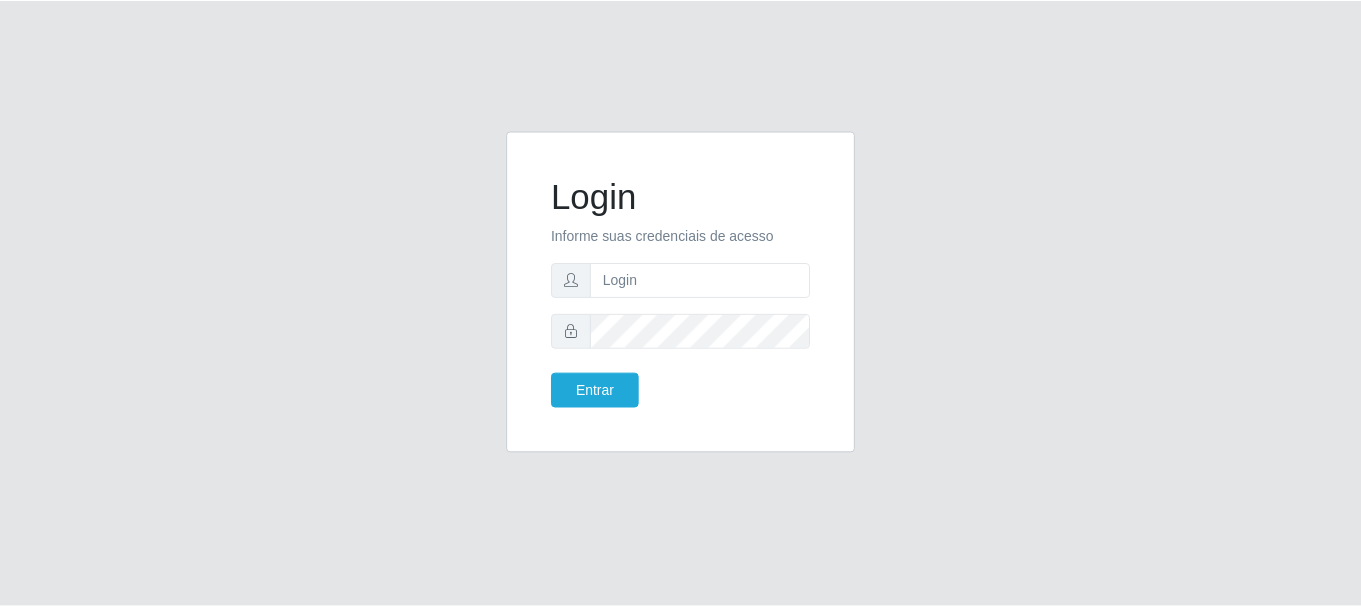scroll, scrollTop: 0, scrollLeft: 0, axis: both 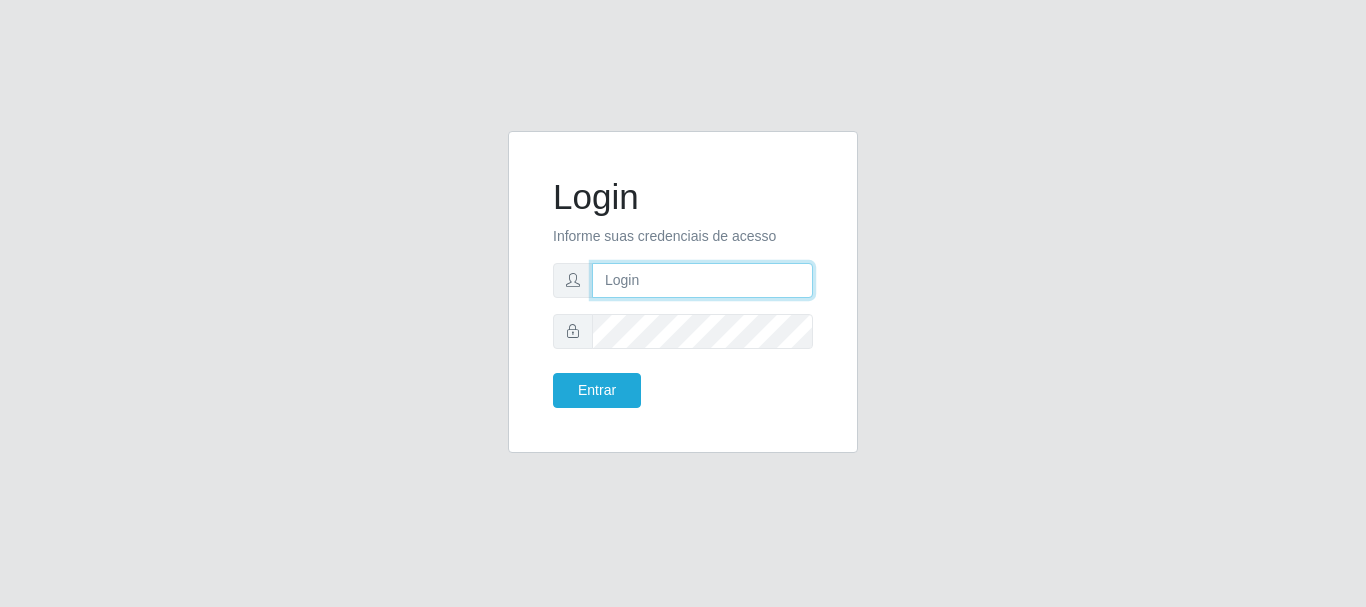click at bounding box center [702, 280] 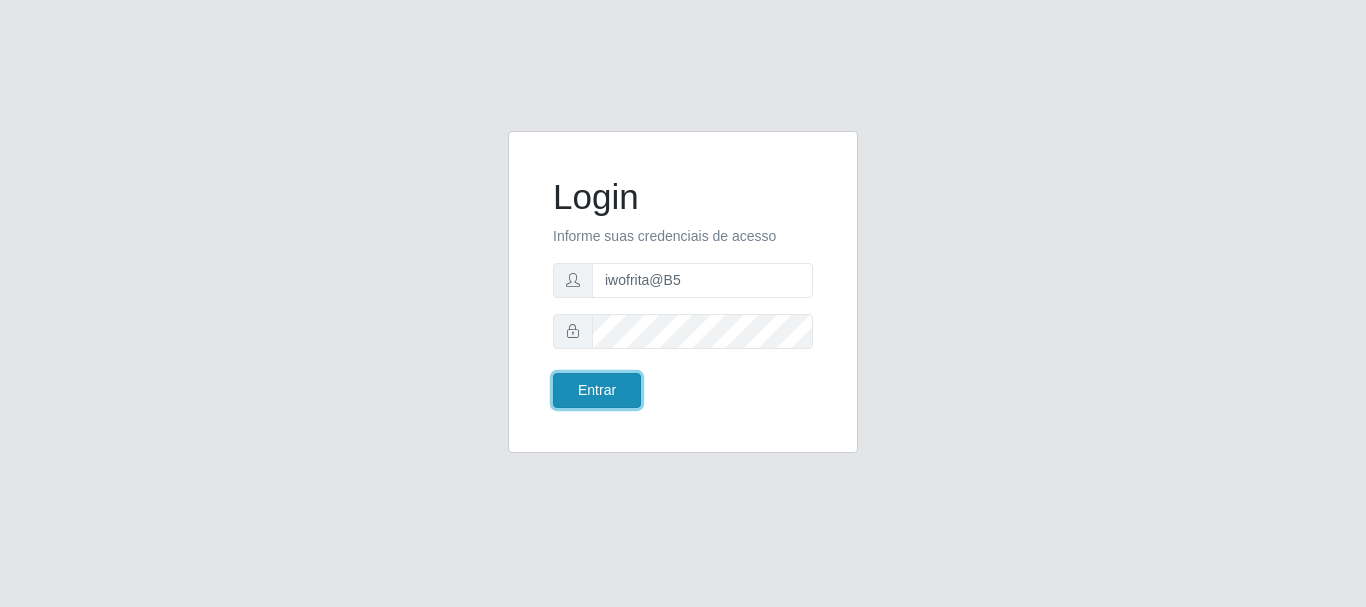 click on "Entrar" at bounding box center [597, 390] 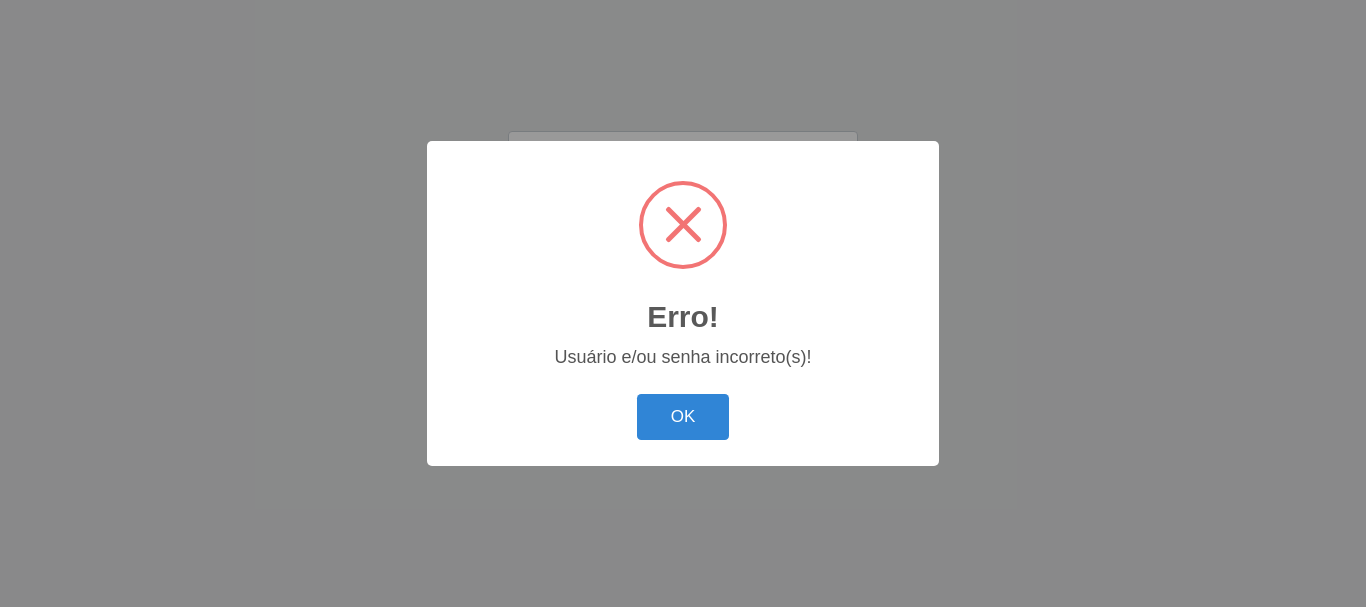 drag, startPoint x: 671, startPoint y: 419, endPoint x: 745, endPoint y: 376, distance: 85.58621 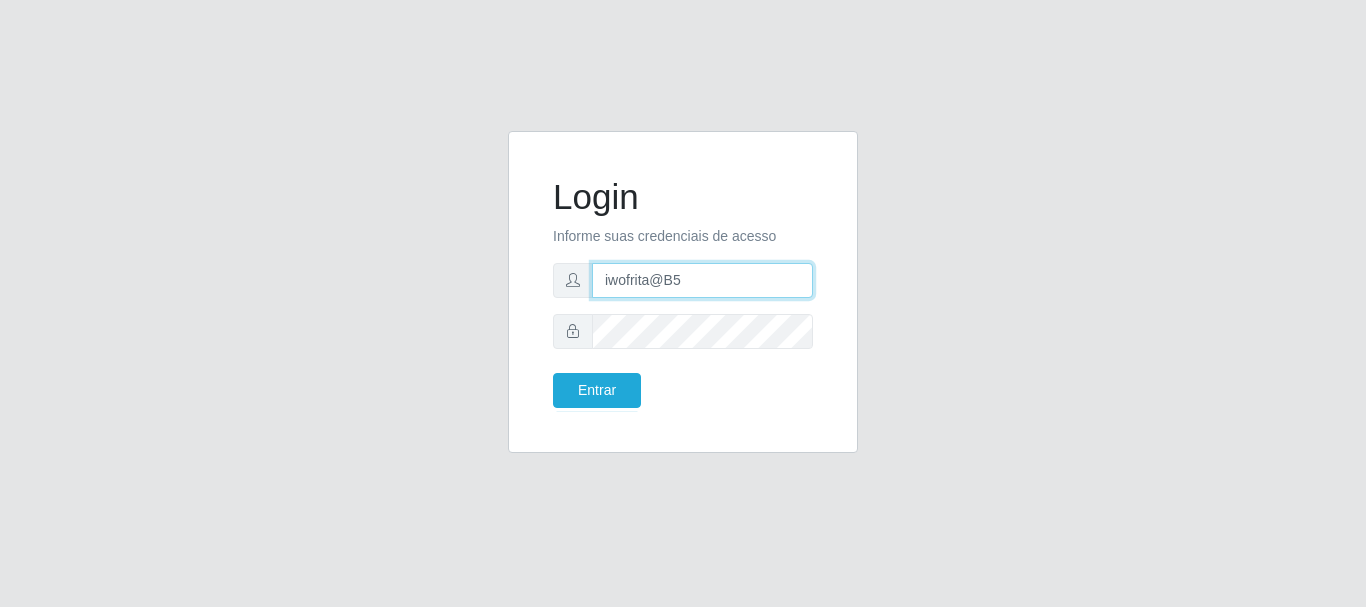 click on "iwofrita@B5" at bounding box center (702, 280) 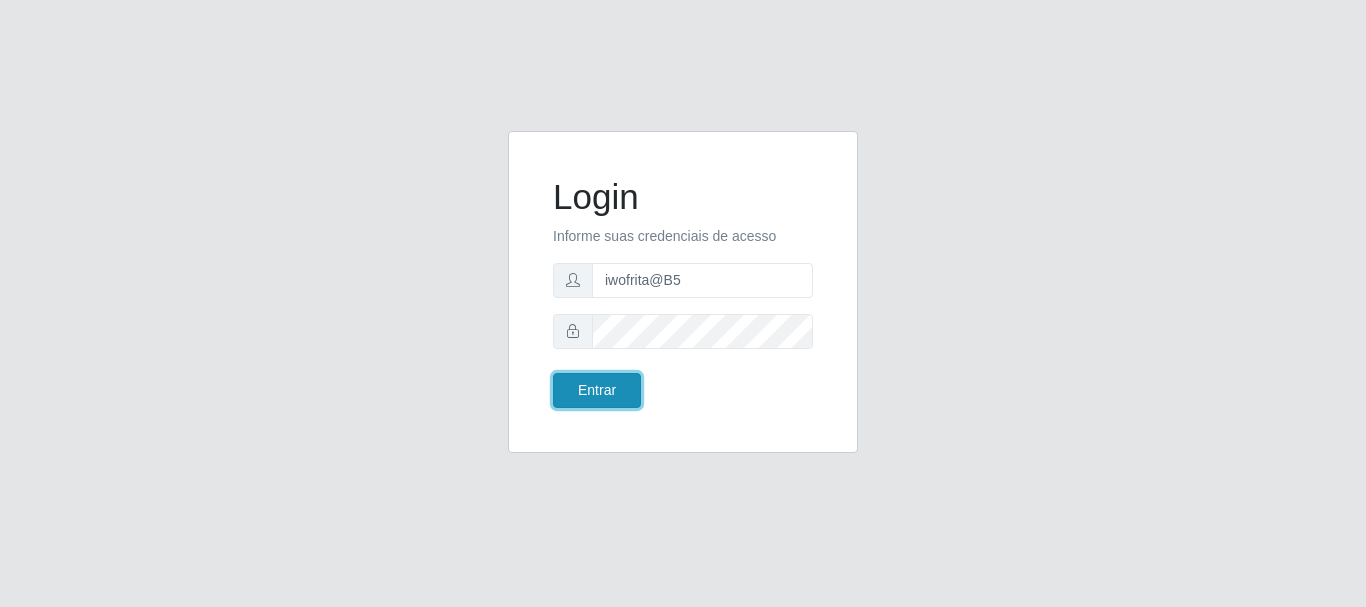 click on "Entrar" at bounding box center (597, 390) 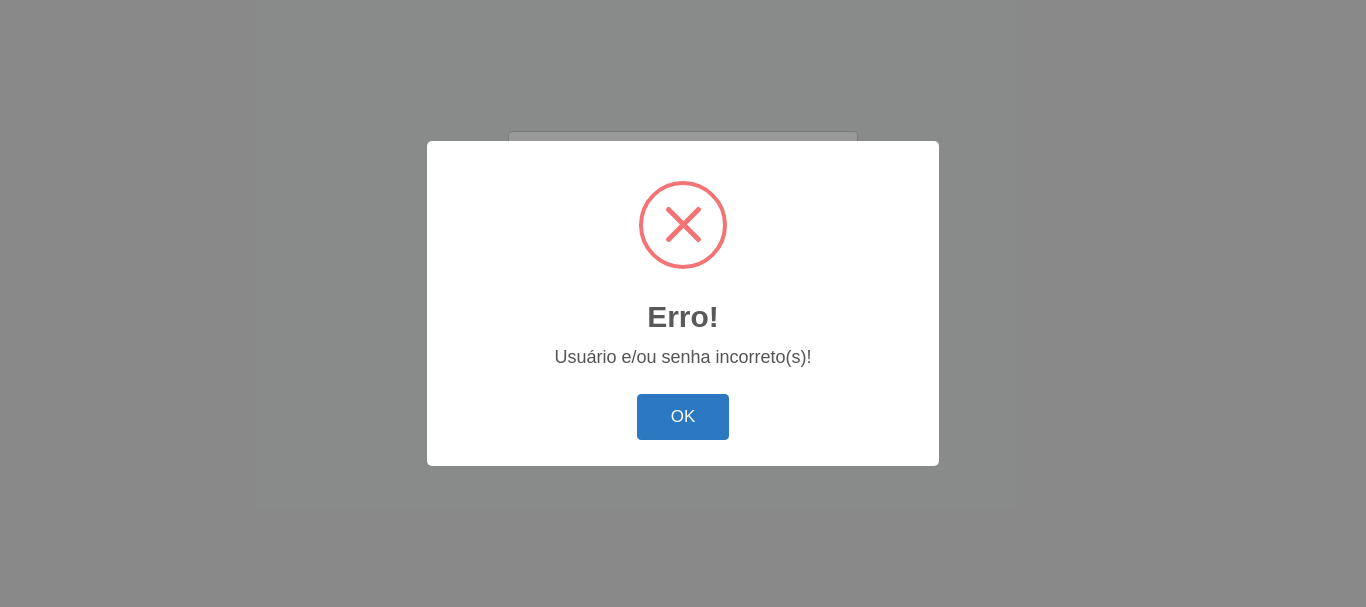 click on "OK" at bounding box center [683, 417] 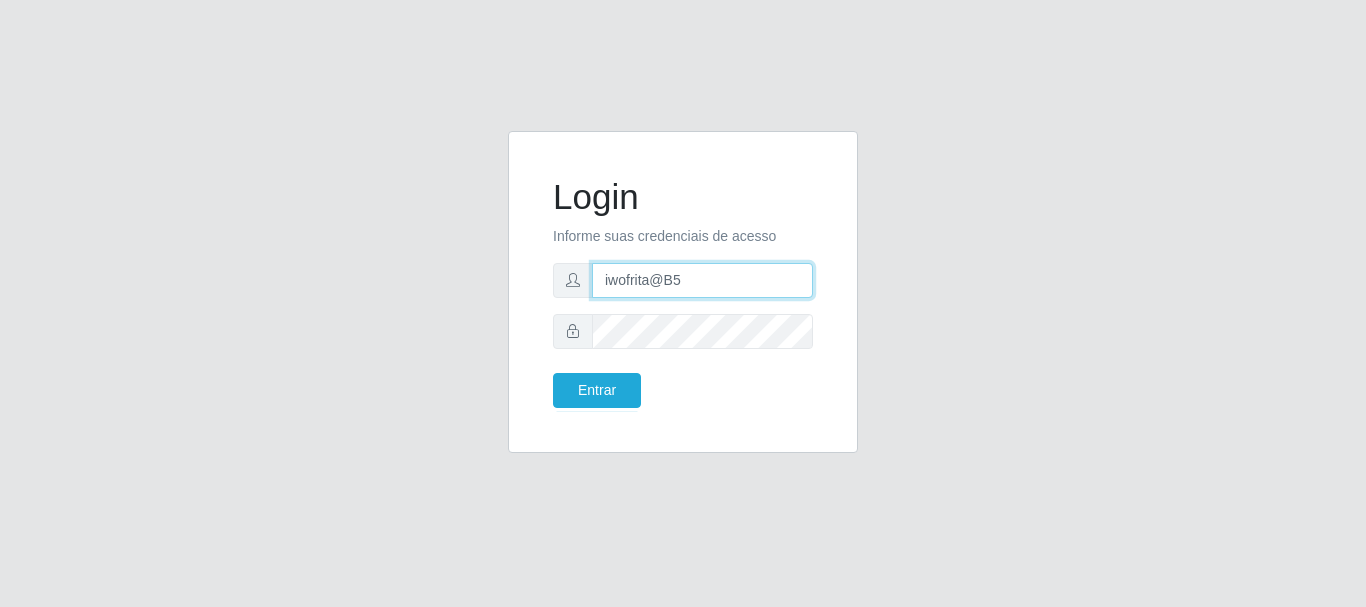 drag, startPoint x: 697, startPoint y: 279, endPoint x: 531, endPoint y: 279, distance: 166 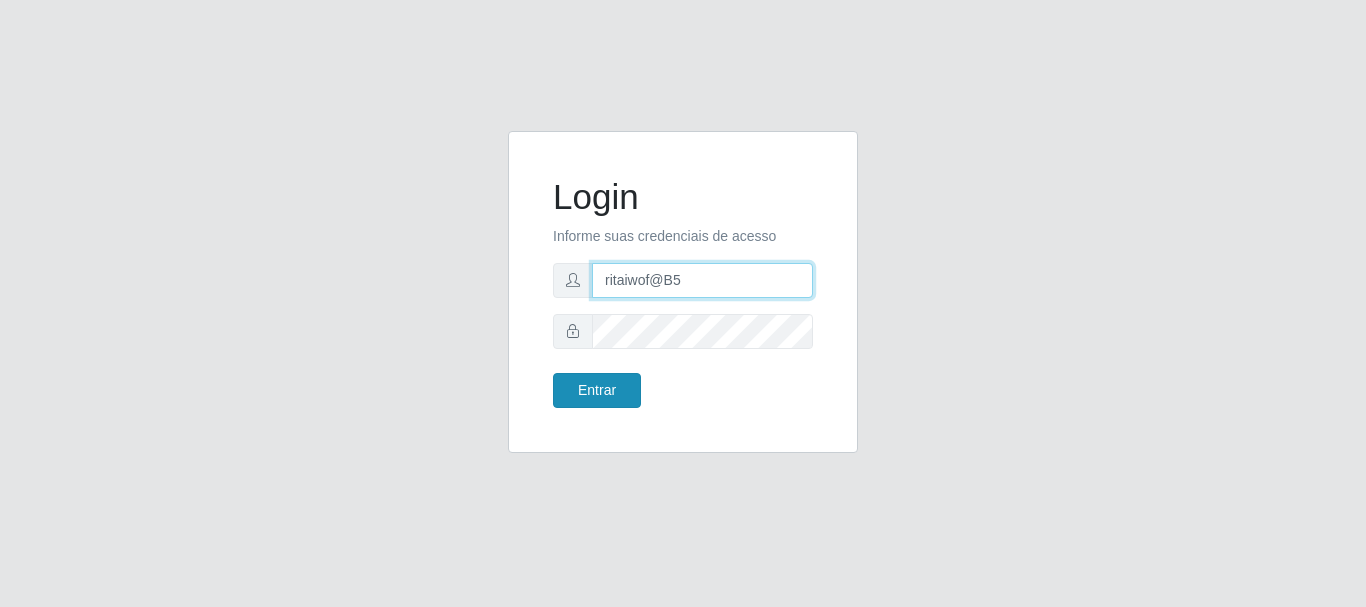 type on "ritaiwof@B5" 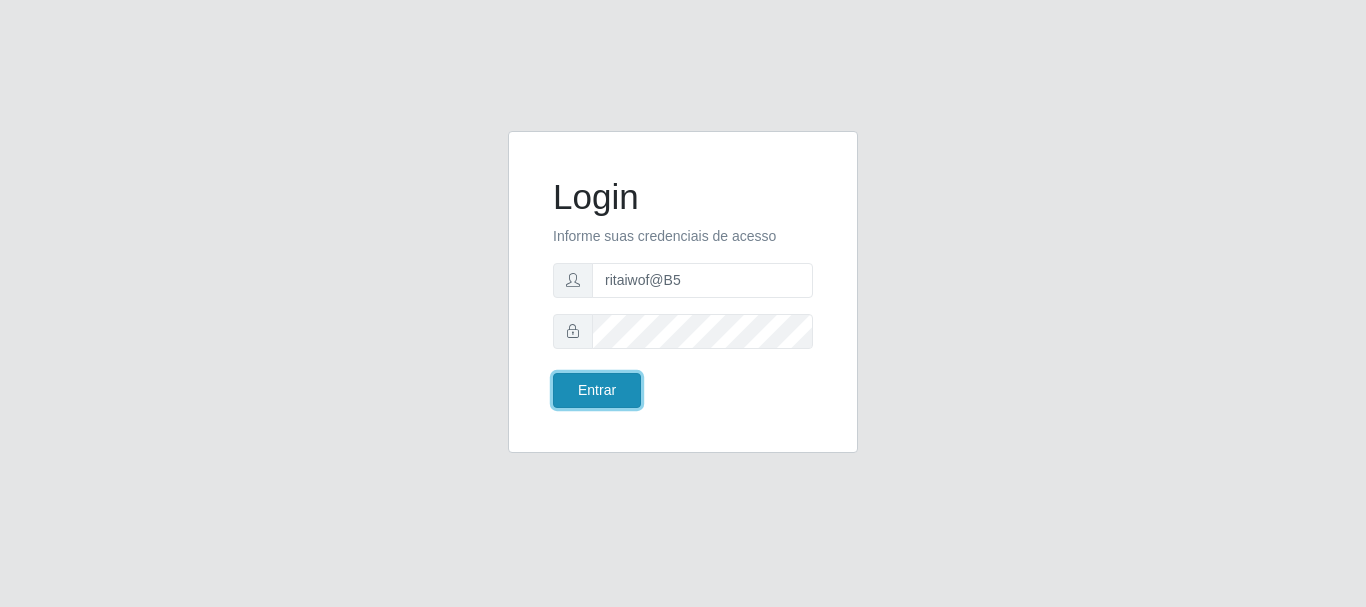 click on "Entrar" at bounding box center [597, 390] 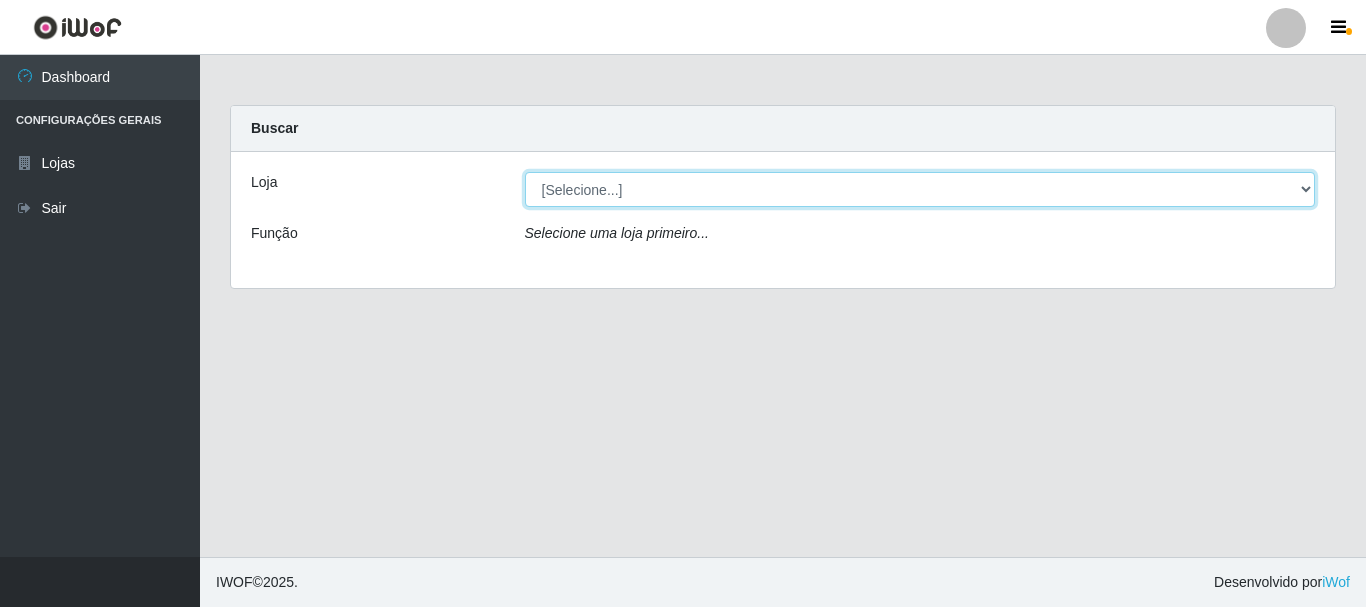 click on "[Selecione...] Bemais Supermercados - B5 Anatólia" at bounding box center [920, 189] 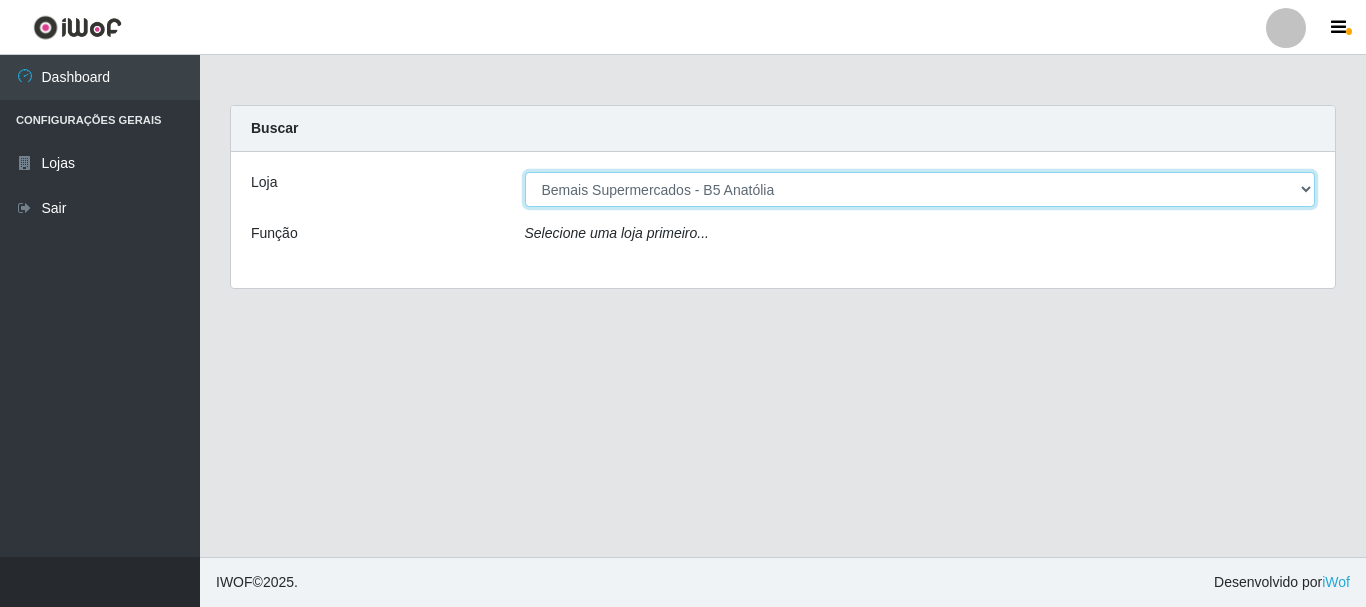 click on "[Selecione...] Bemais Supermercados - B5 Anatólia" at bounding box center (920, 189) 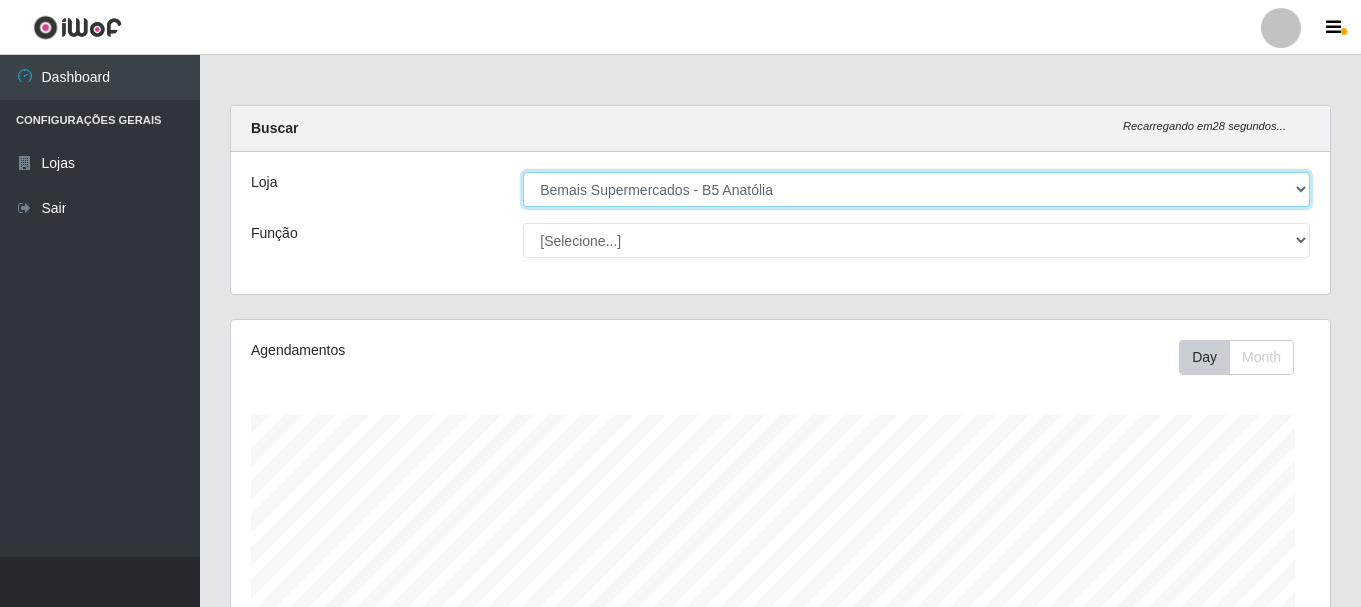 scroll, scrollTop: 999585, scrollLeft: 998901, axis: both 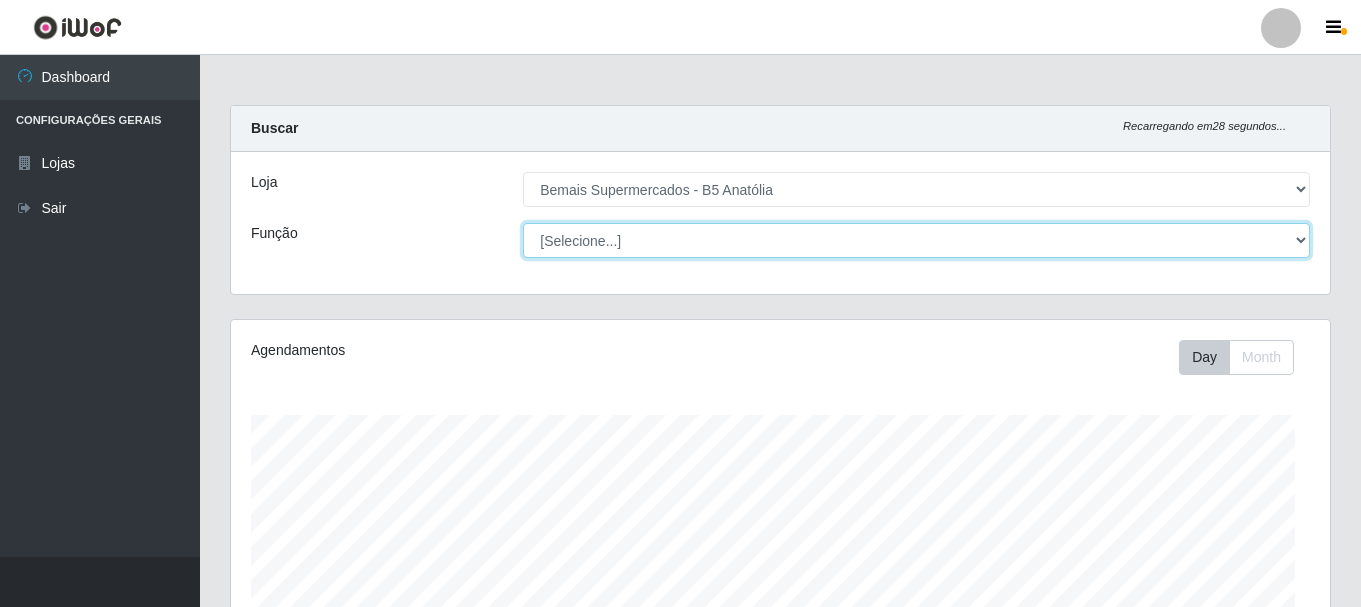 drag, startPoint x: 1290, startPoint y: 236, endPoint x: 1285, endPoint y: 256, distance: 20.615528 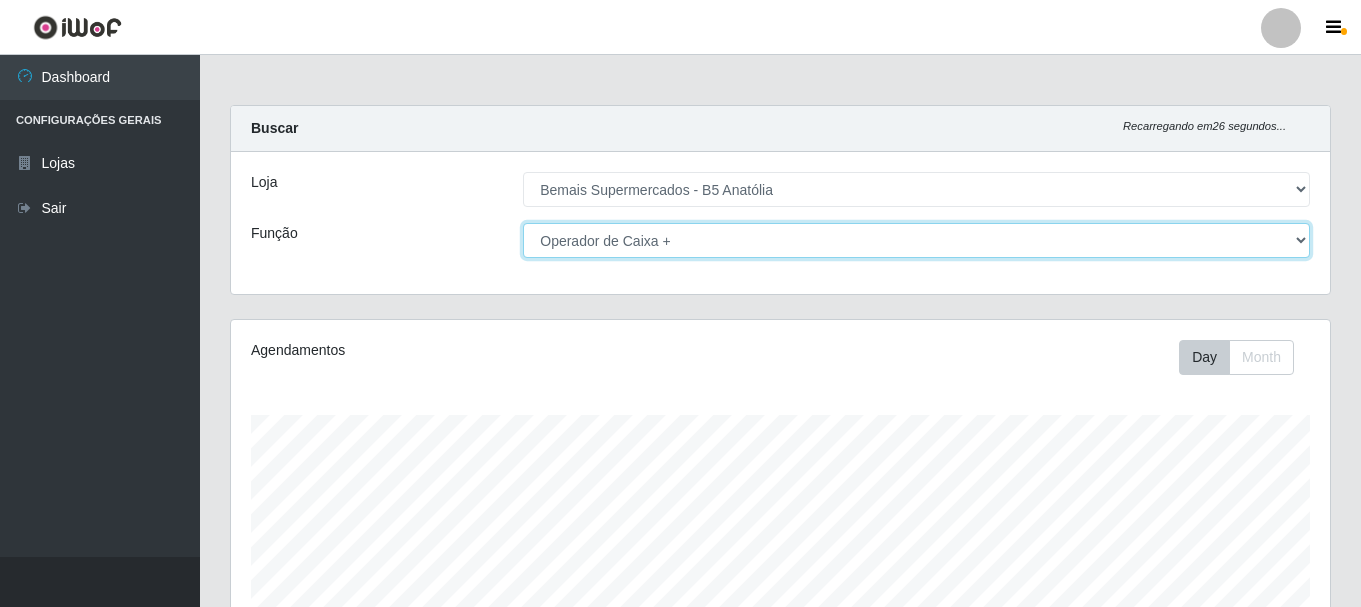 click on "[Selecione...] ASG ASG + ASG ++ Auxiliar de Estacionamento Auxiliar de Estacionamento + Auxiliar de Estacionamento ++ Balconista de Açougue  Balconista de Açougue + Balconista de Açougue ++ Embalador Embalador + Embalador ++ Operador de Caixa Operador de Caixa + Operador de Caixa ++ Repositor  Repositor + Repositor ++" at bounding box center (916, 240) 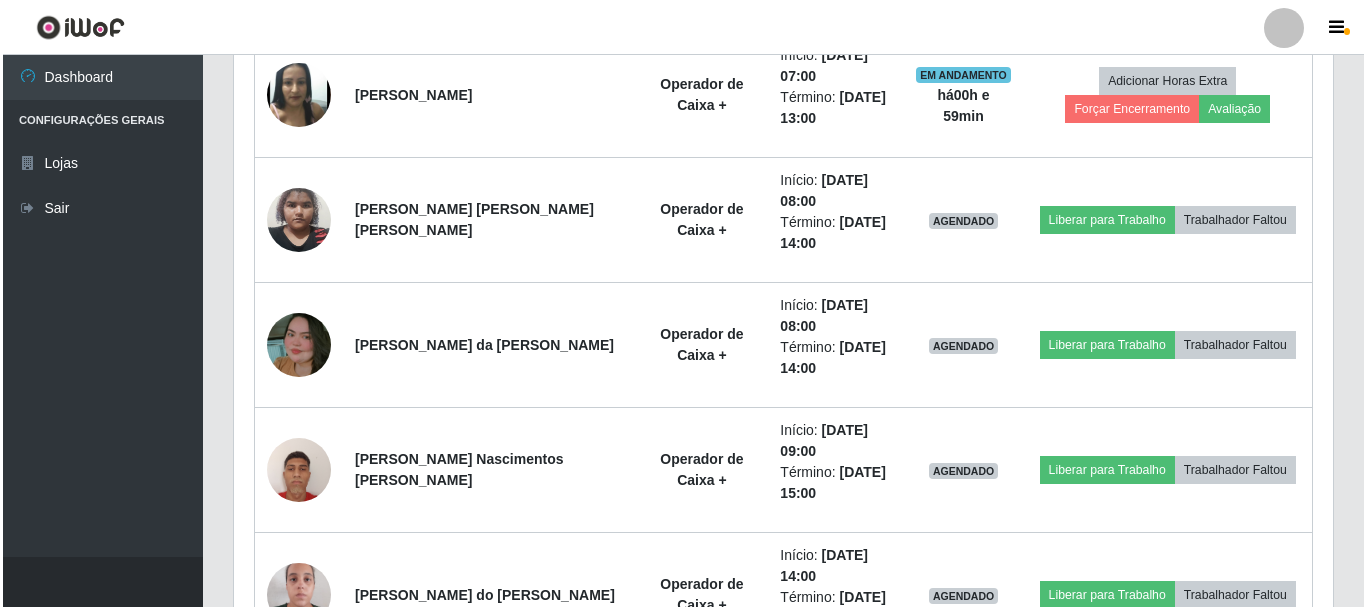 scroll, scrollTop: 865, scrollLeft: 0, axis: vertical 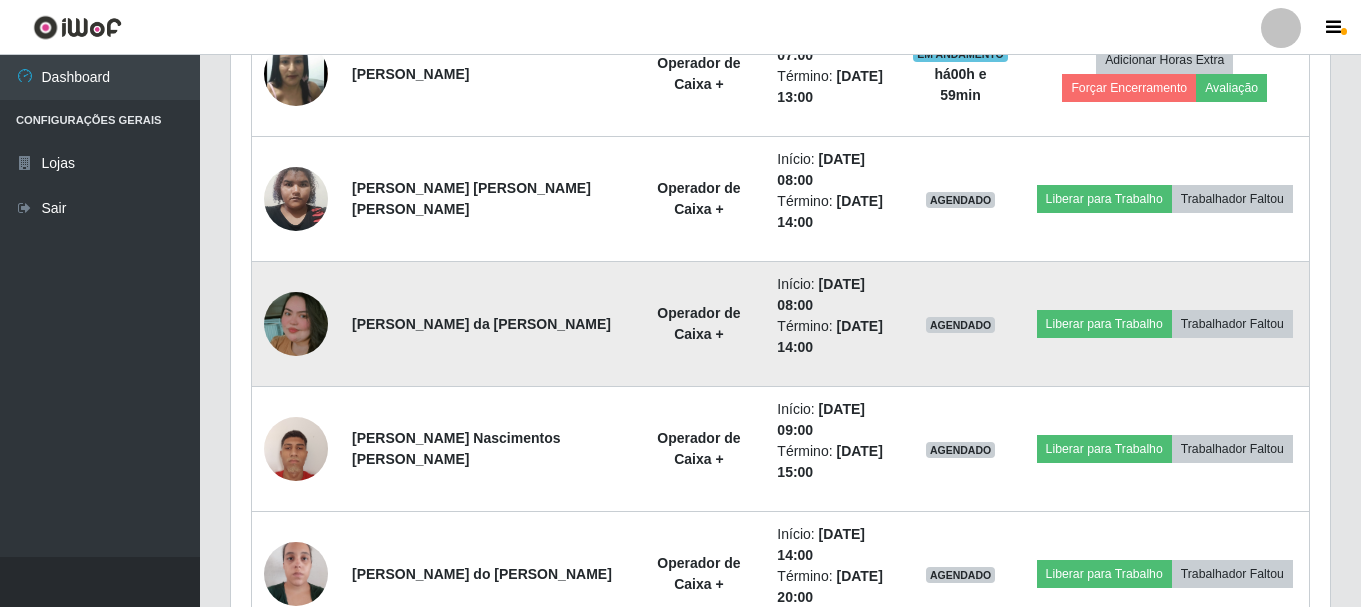 click at bounding box center (296, 324) 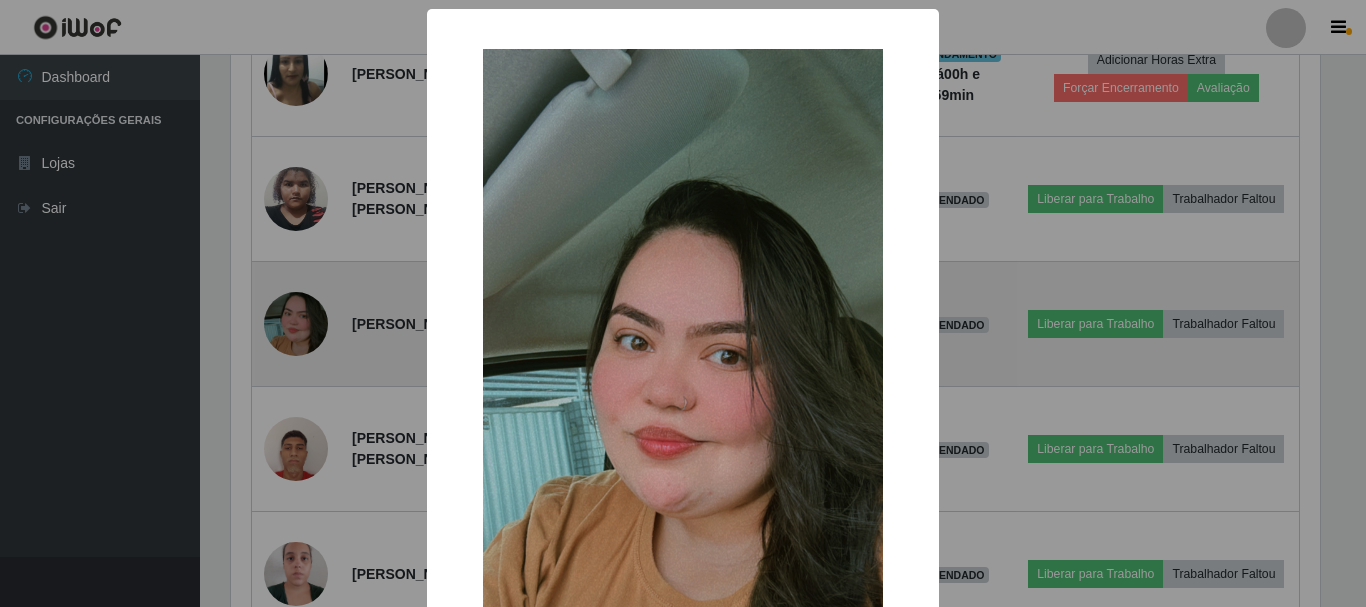 scroll, scrollTop: 999585, scrollLeft: 998911, axis: both 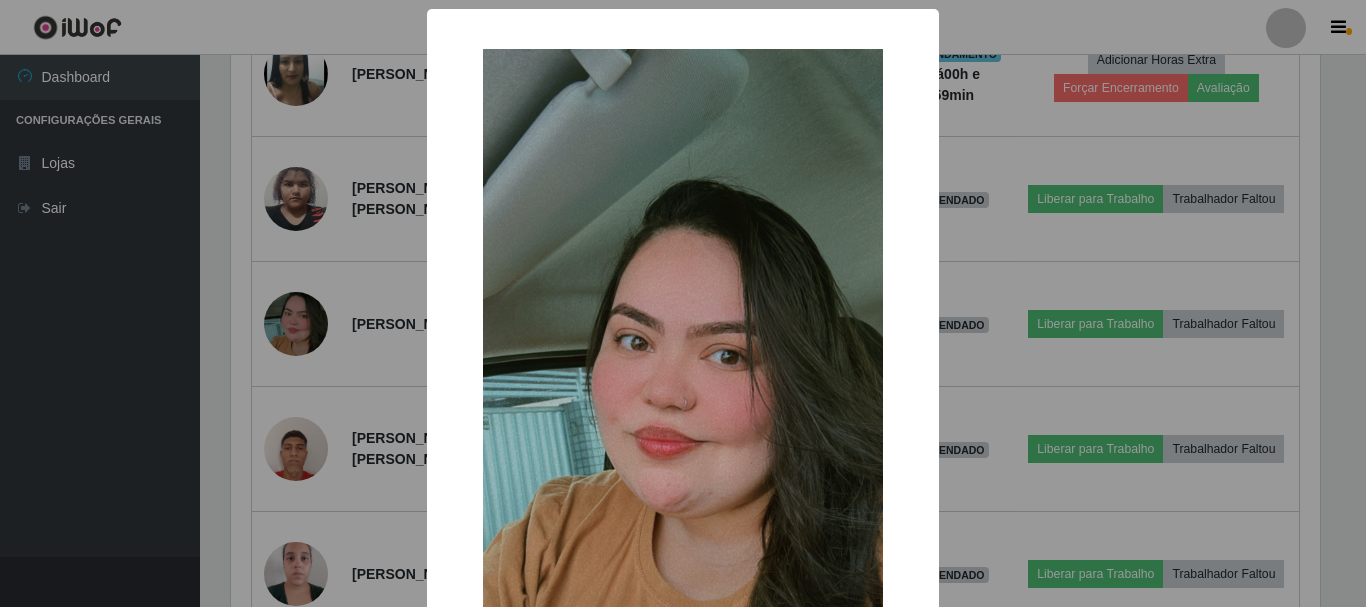 click on "× OK Cancel" at bounding box center [683, 303] 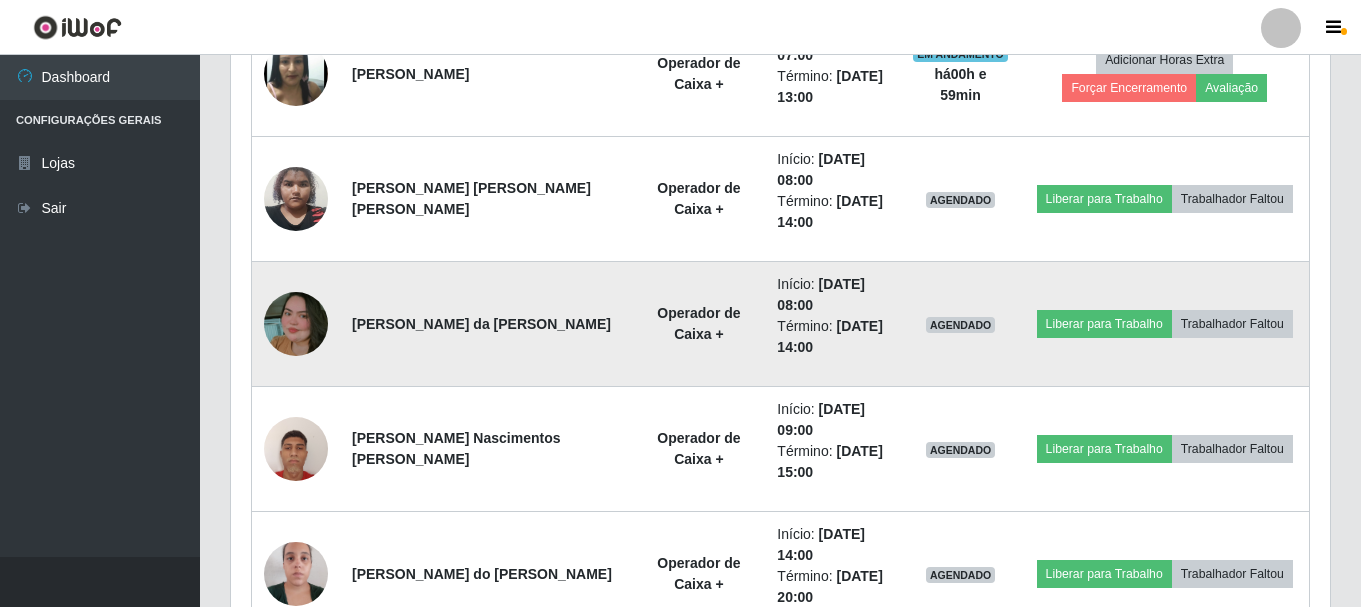 scroll, scrollTop: 999585, scrollLeft: 998901, axis: both 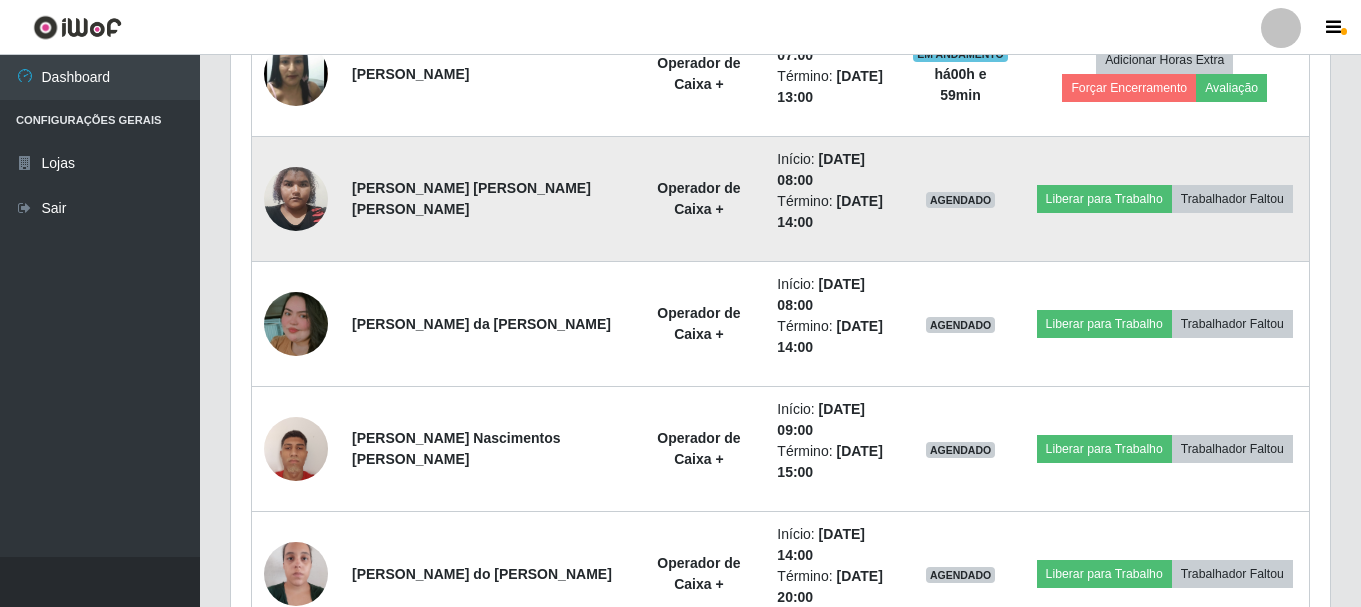 click at bounding box center (296, 198) 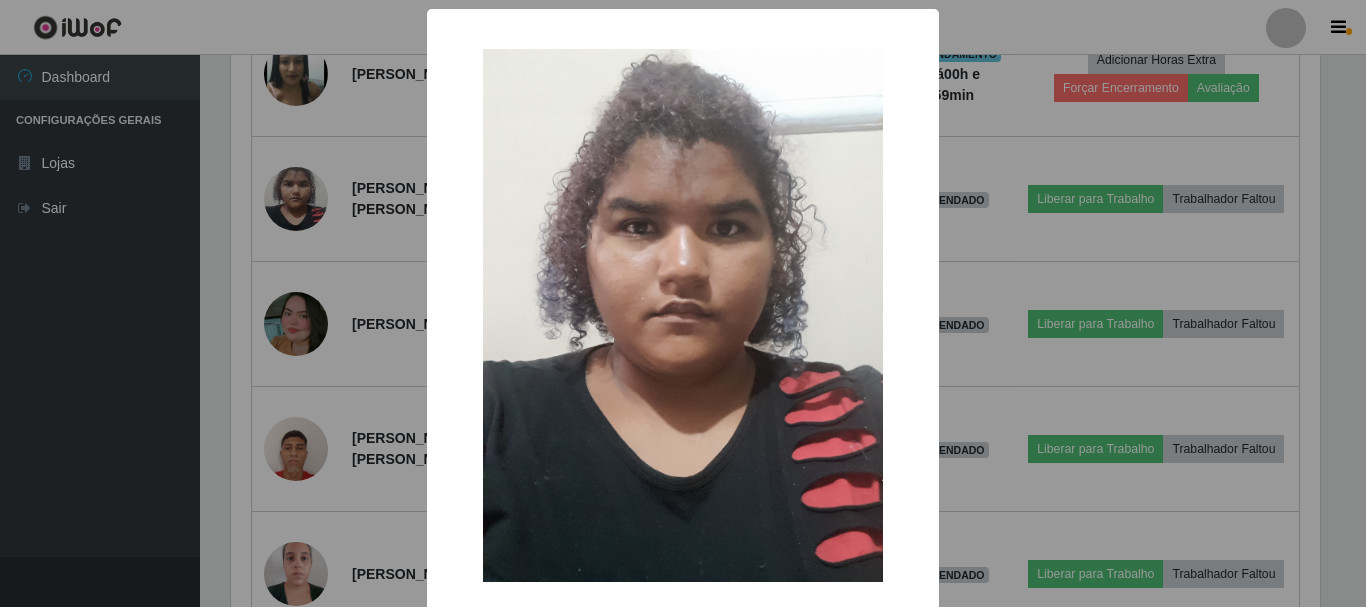 click on "× OK Cancel" at bounding box center [683, 303] 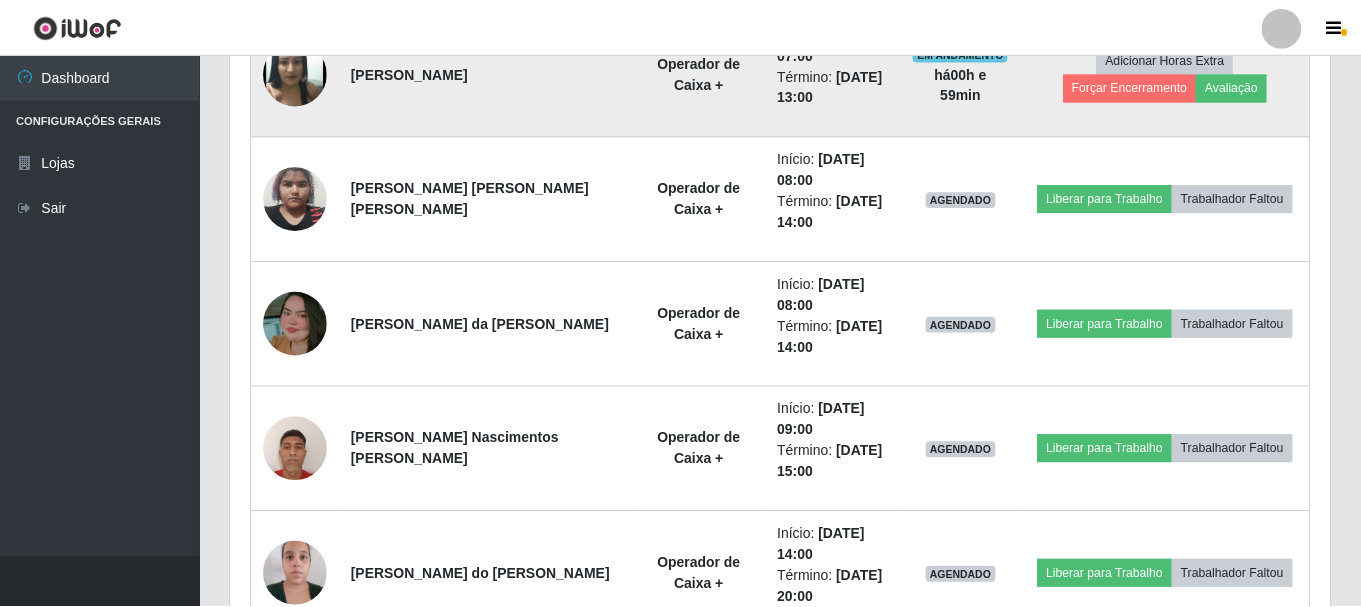 scroll, scrollTop: 999585, scrollLeft: 998901, axis: both 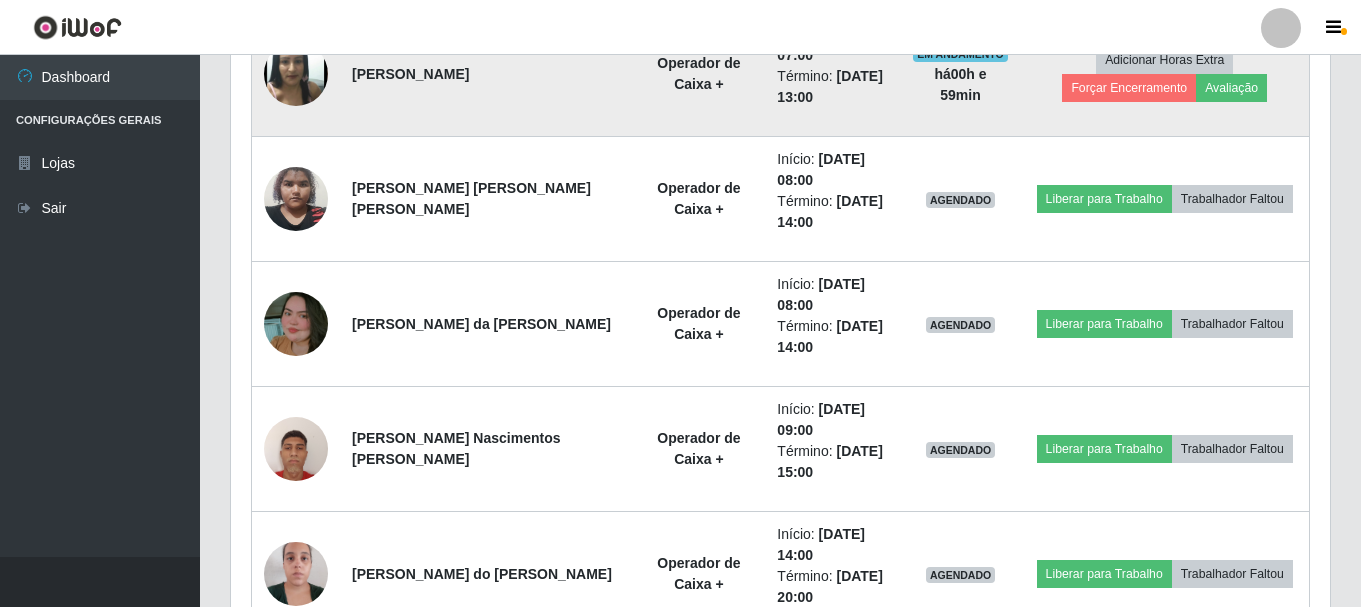 click at bounding box center (296, 74) 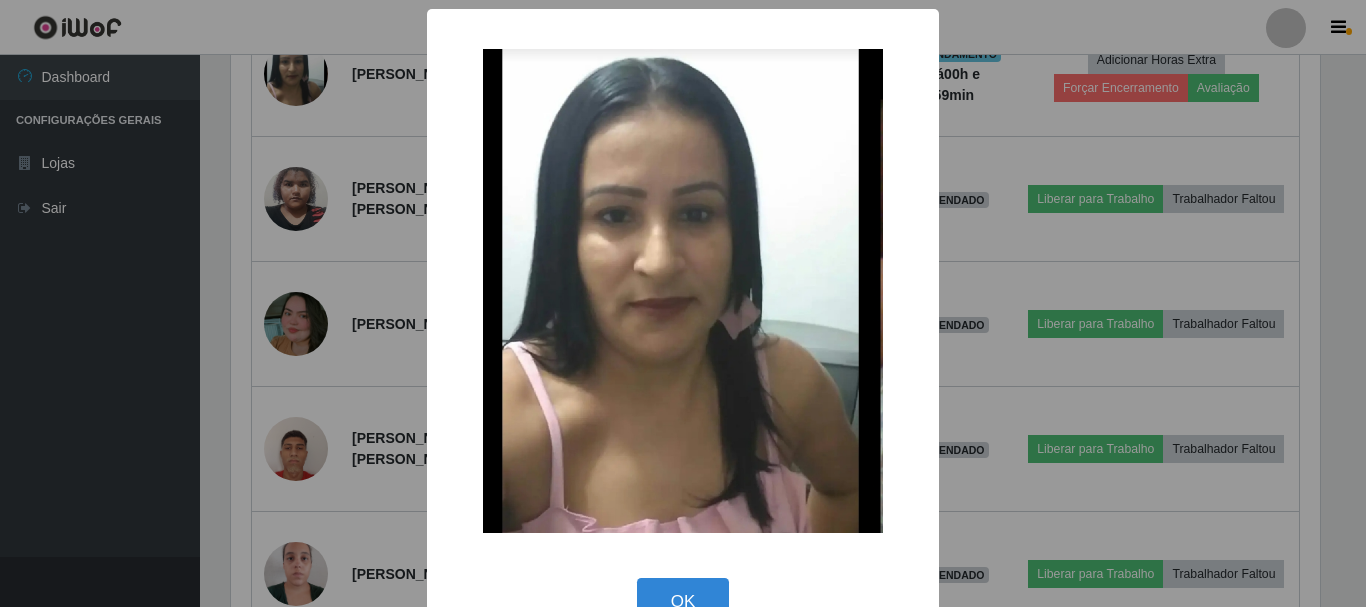 click on "× OK Cancel" at bounding box center (683, 303) 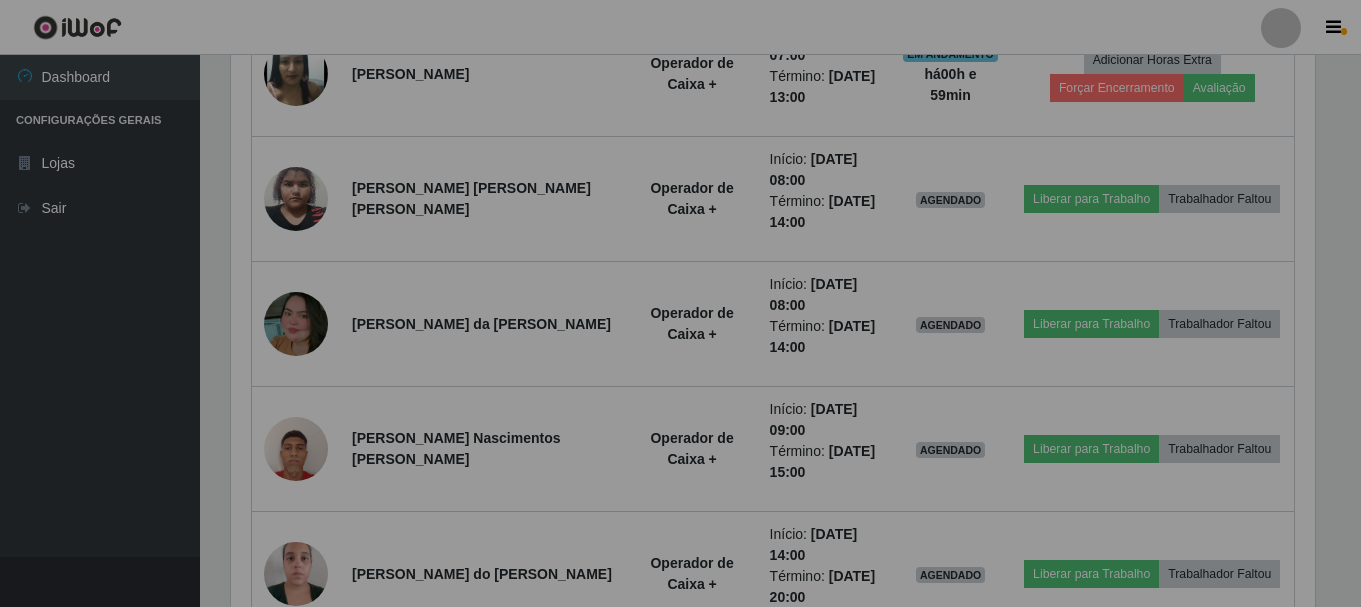 scroll, scrollTop: 999585, scrollLeft: 998901, axis: both 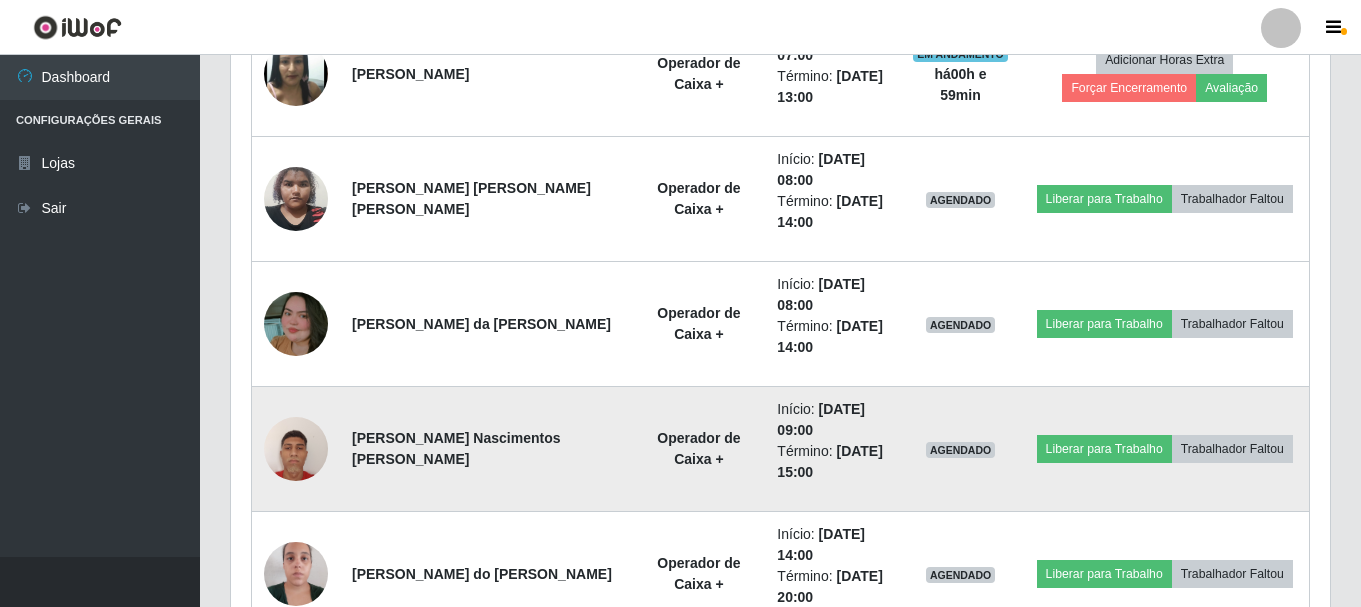 click at bounding box center (296, 448) 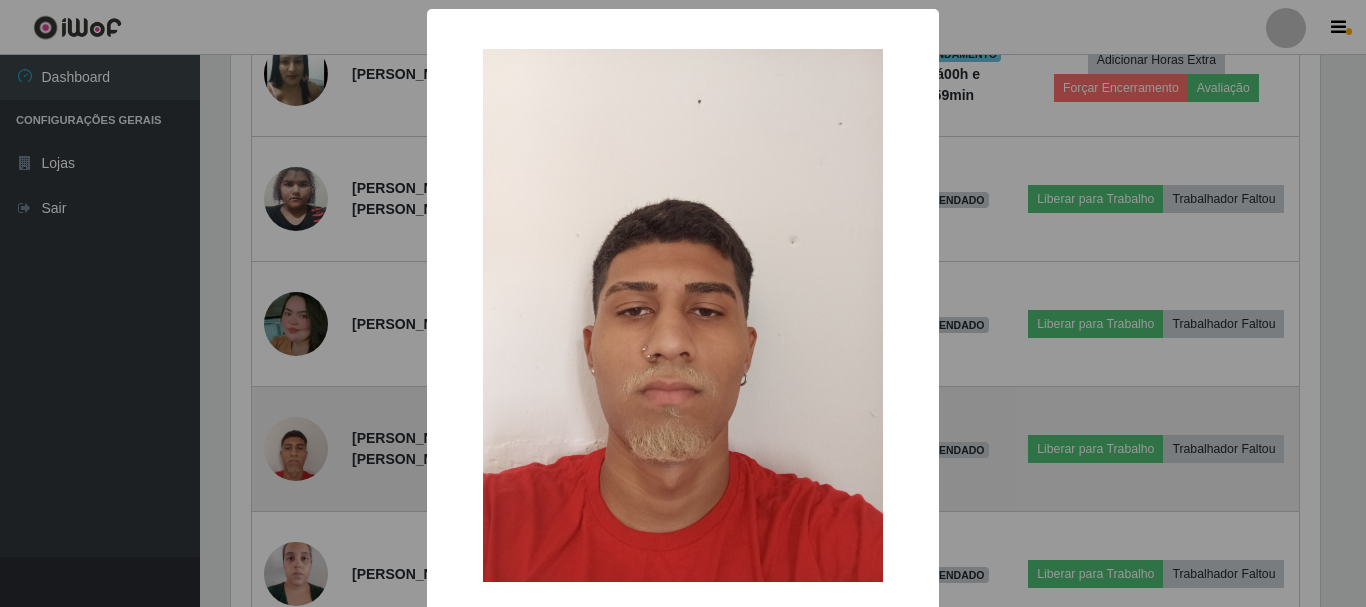 scroll, scrollTop: 999585, scrollLeft: 998911, axis: both 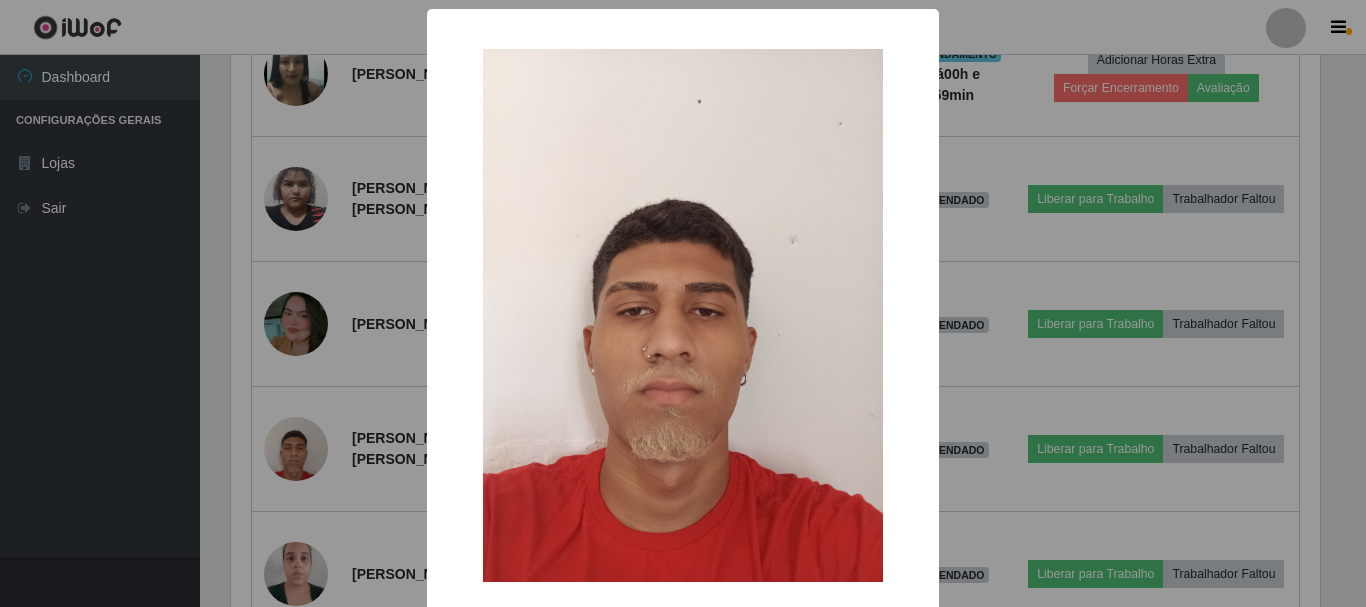 click on "× OK Cancel" at bounding box center [683, 303] 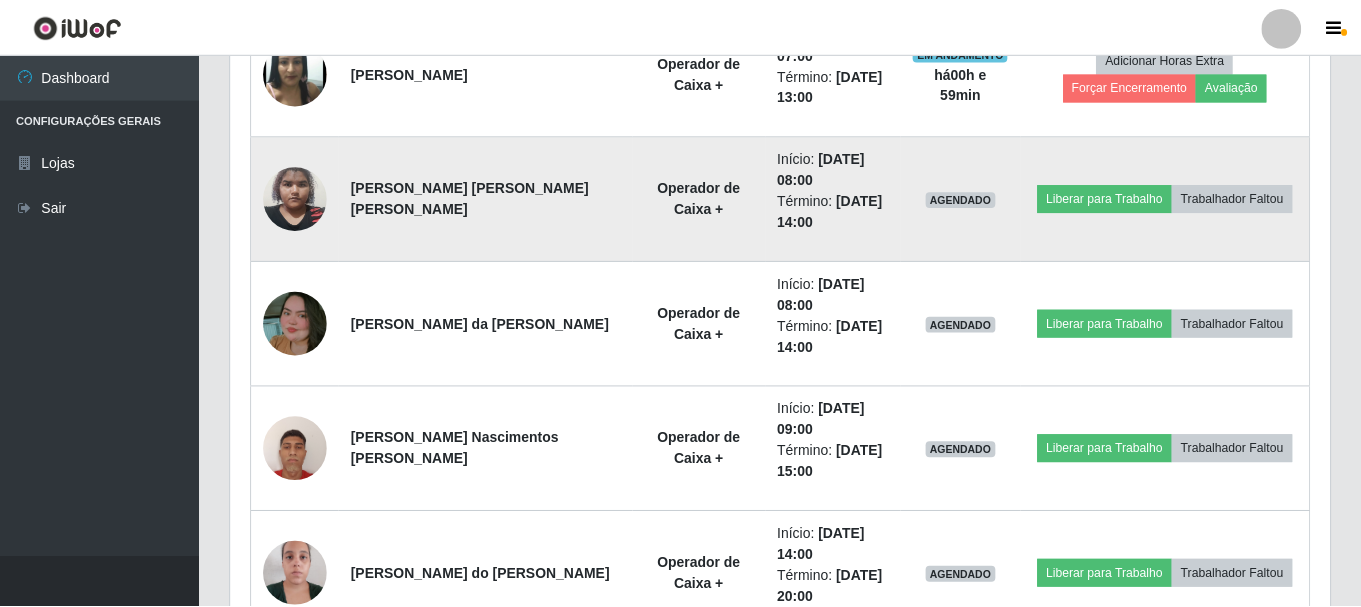 scroll, scrollTop: 999585, scrollLeft: 998901, axis: both 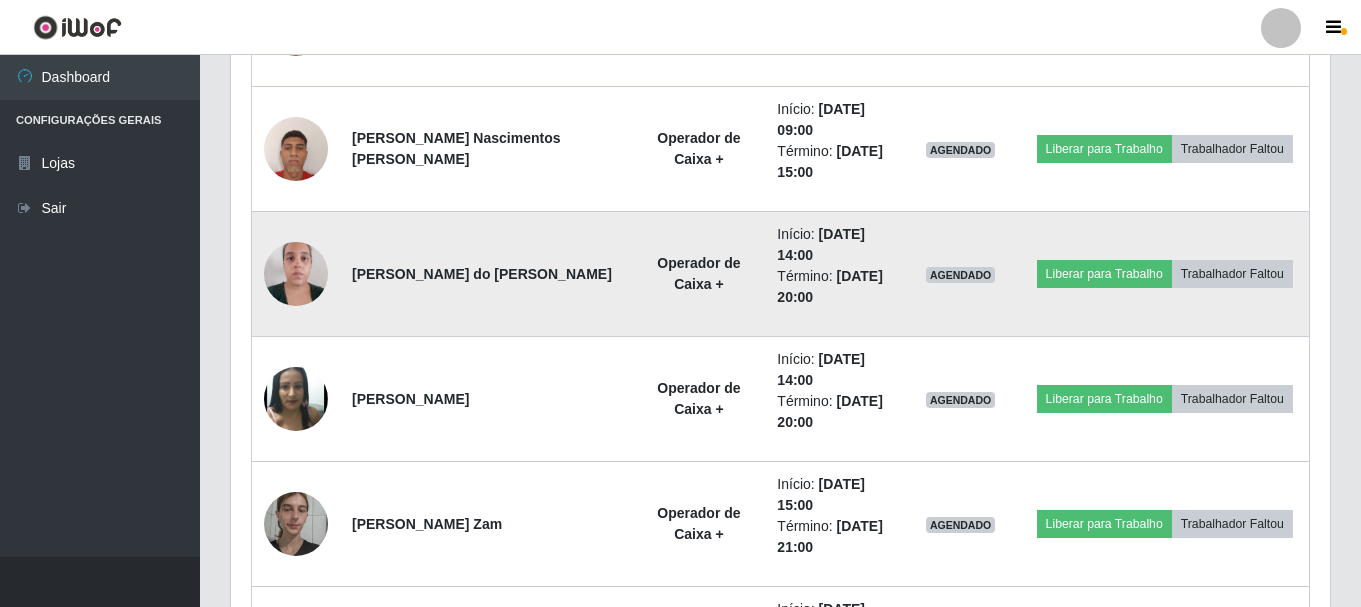click at bounding box center (296, 273) 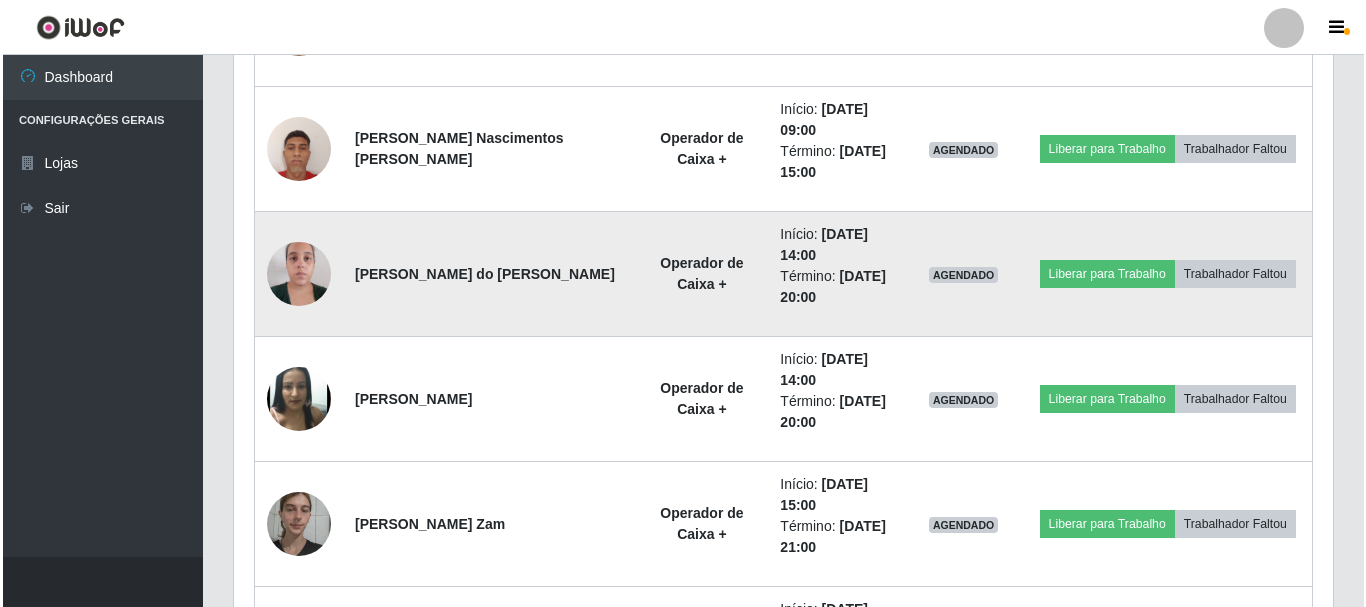 scroll, scrollTop: 999585, scrollLeft: 998911, axis: both 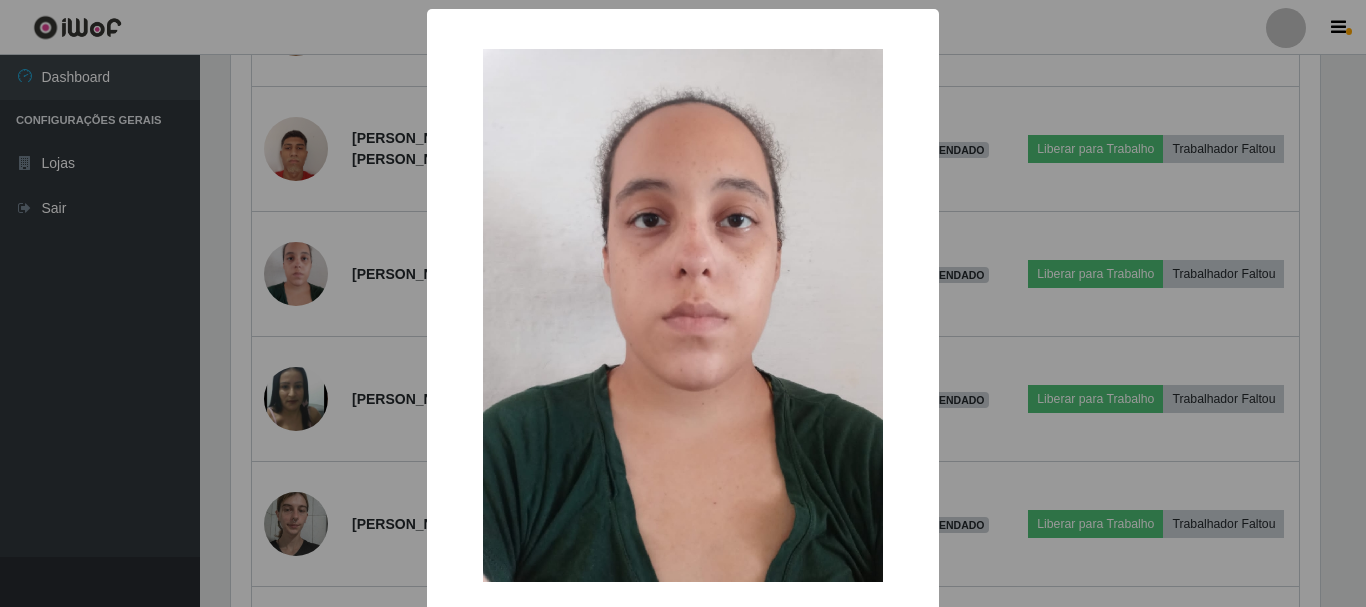 click on "× OK Cancel" at bounding box center (683, 303) 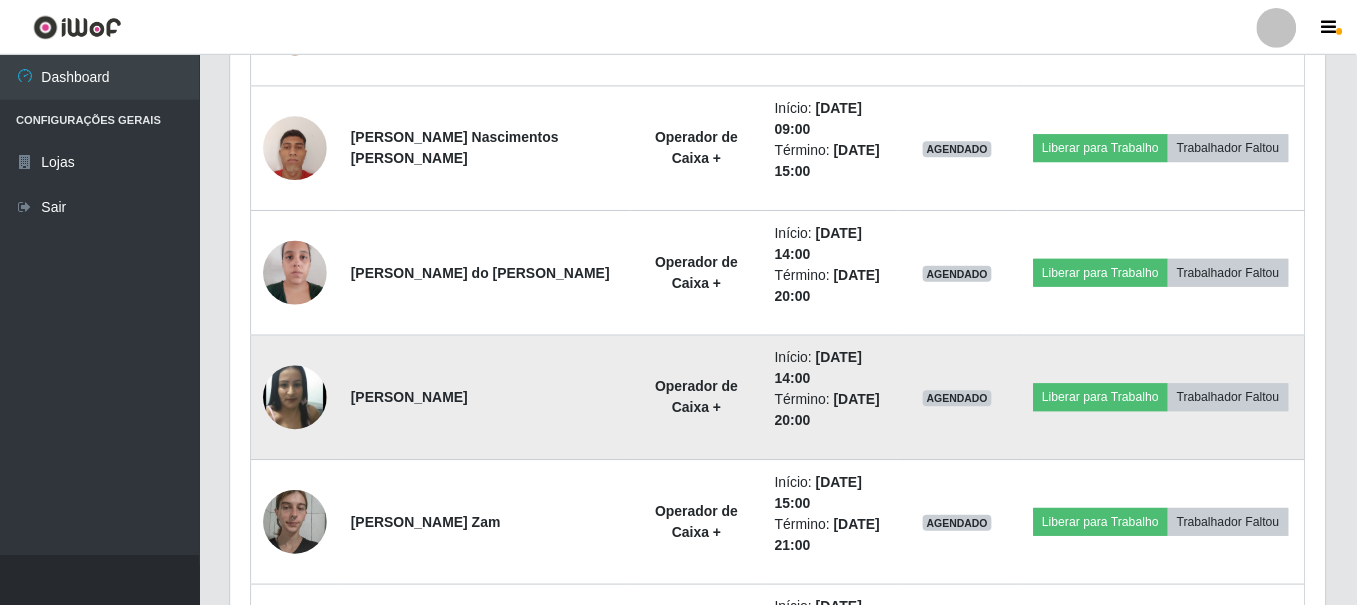 scroll, scrollTop: 999585, scrollLeft: 998901, axis: both 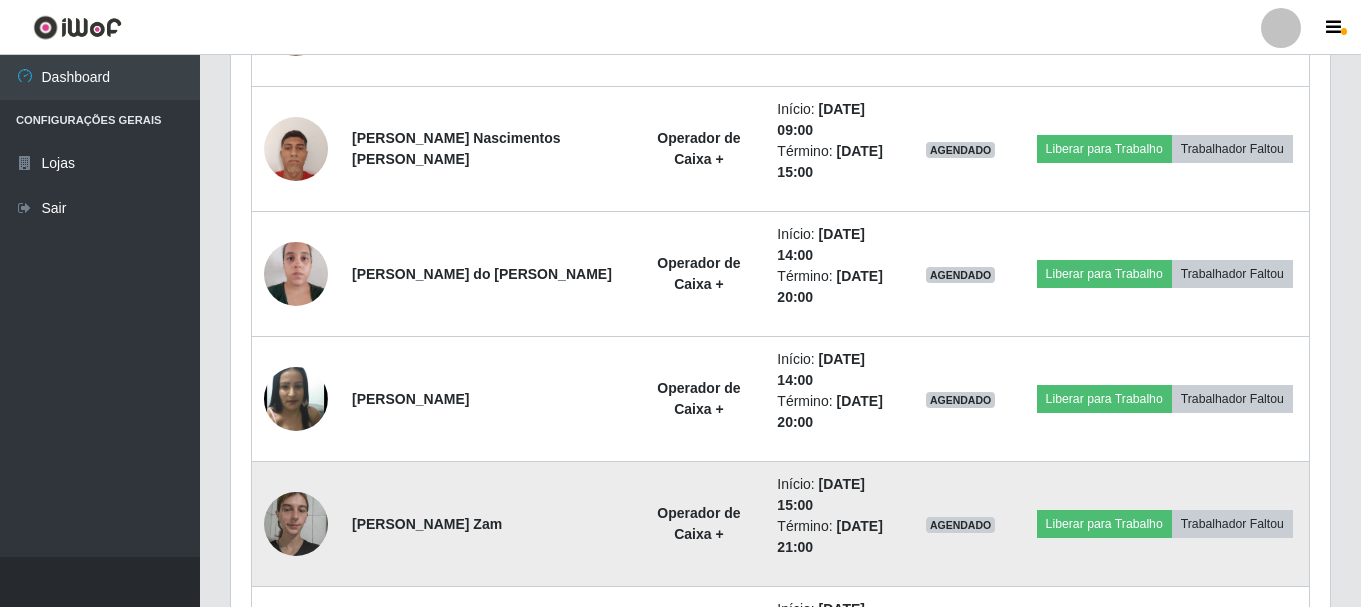 click at bounding box center [296, 523] 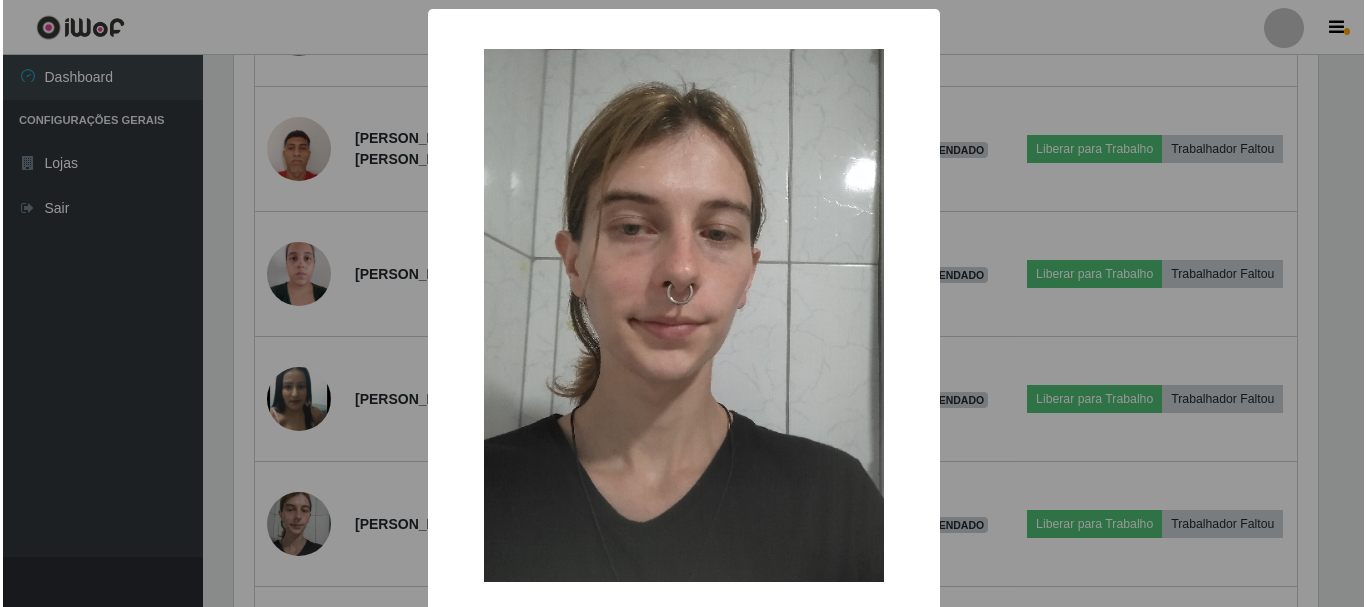 scroll, scrollTop: 999585, scrollLeft: 998911, axis: both 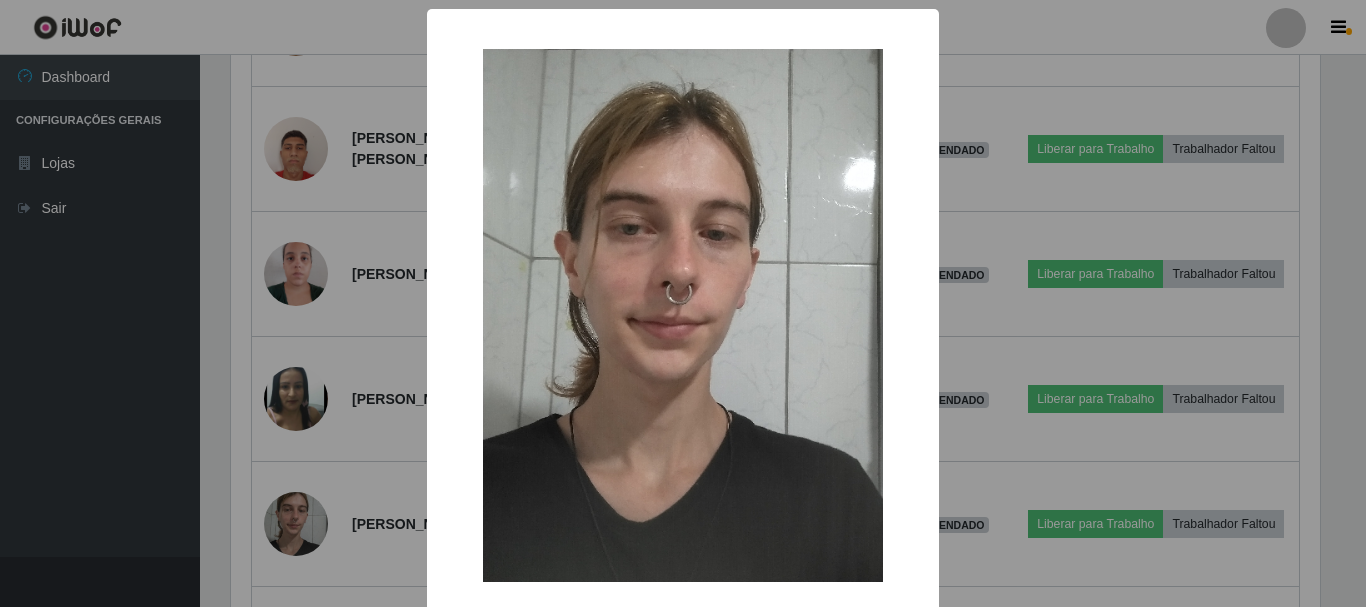 click on "× OK Cancel" at bounding box center (683, 303) 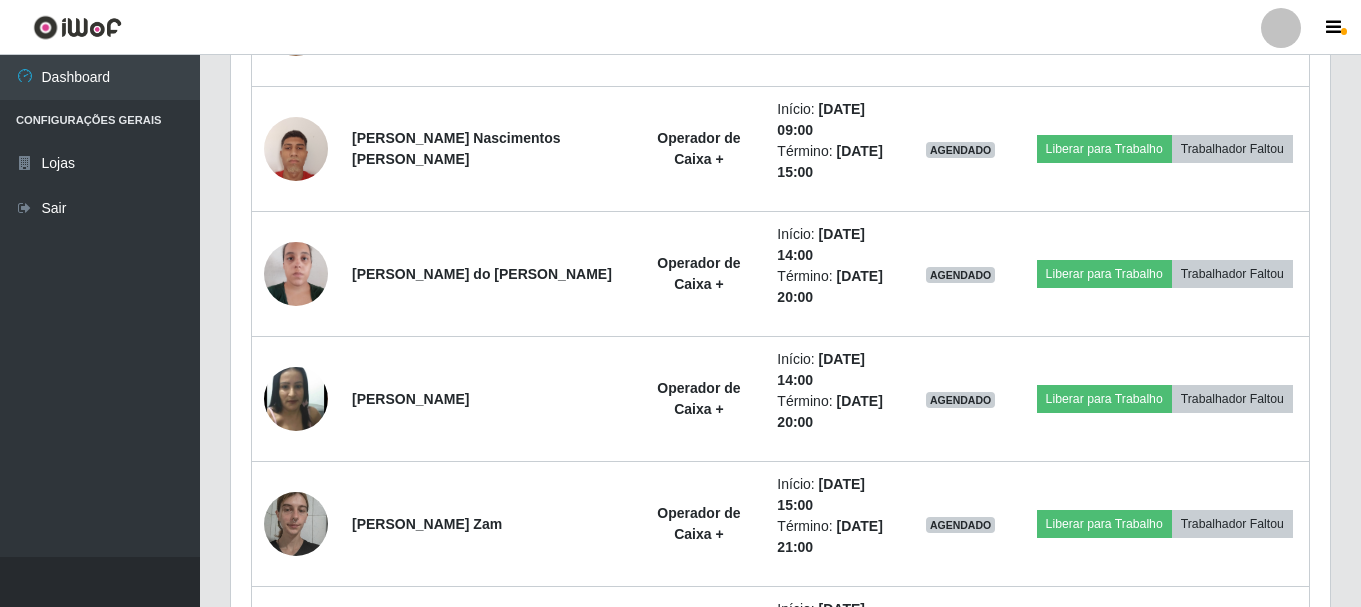 scroll, scrollTop: 999585, scrollLeft: 998901, axis: both 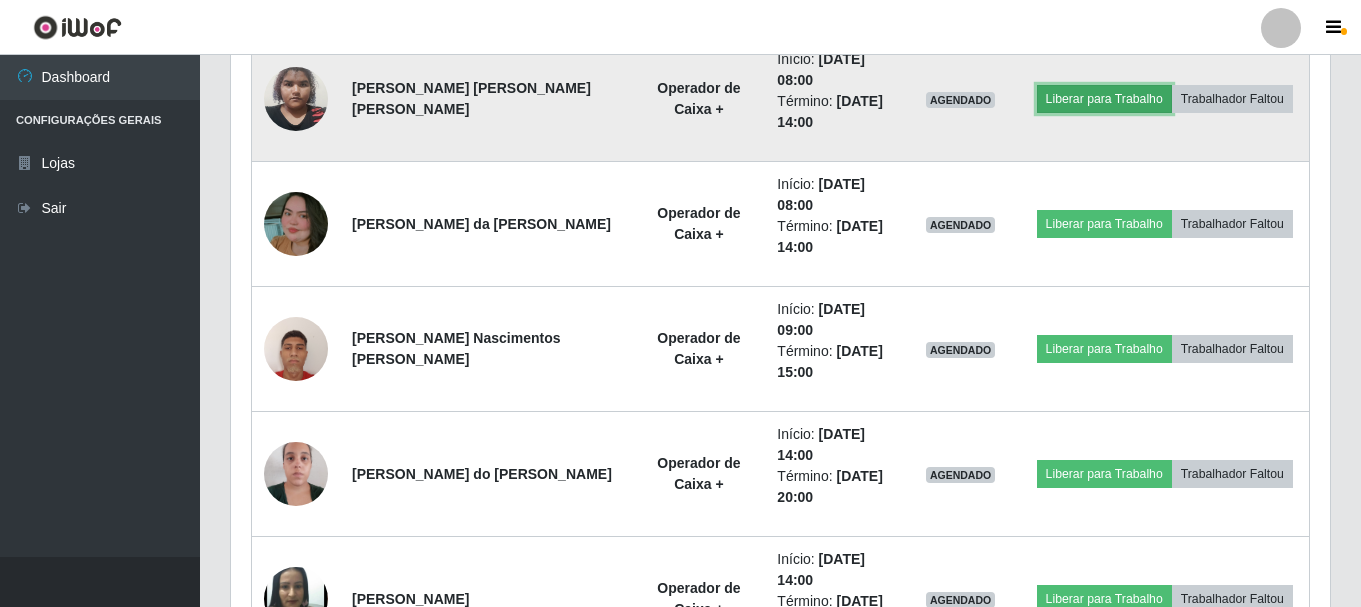 click on "Liberar para Trabalho" at bounding box center (1104, 99) 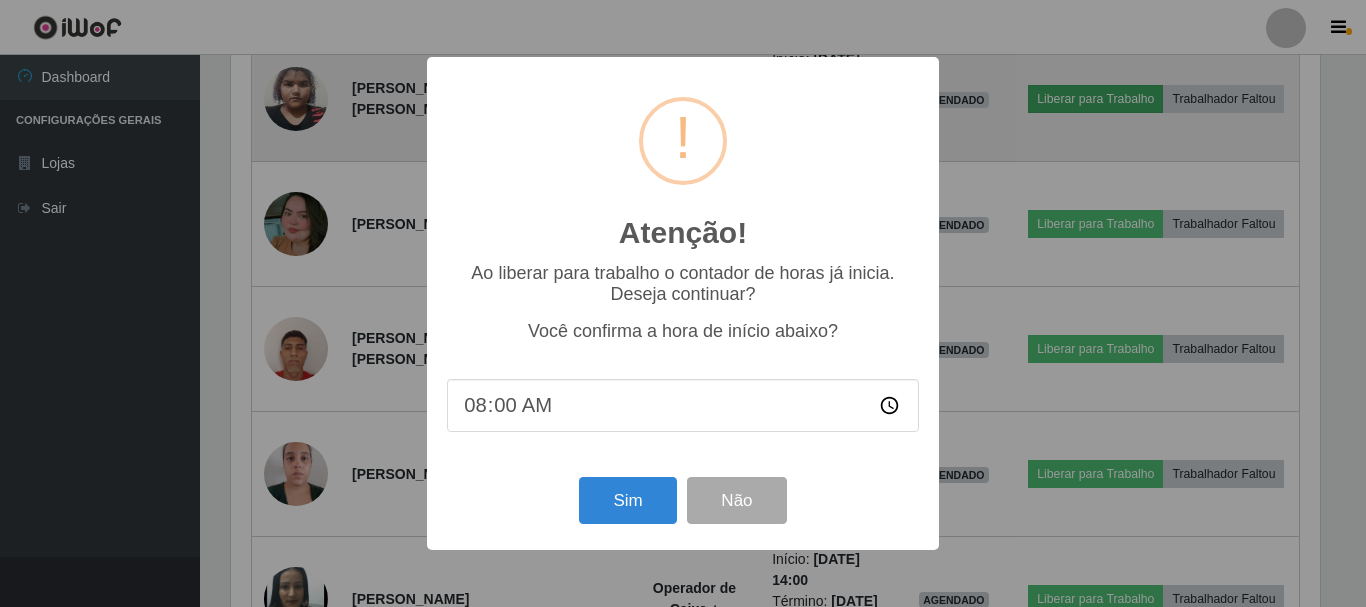 scroll, scrollTop: 999585, scrollLeft: 998911, axis: both 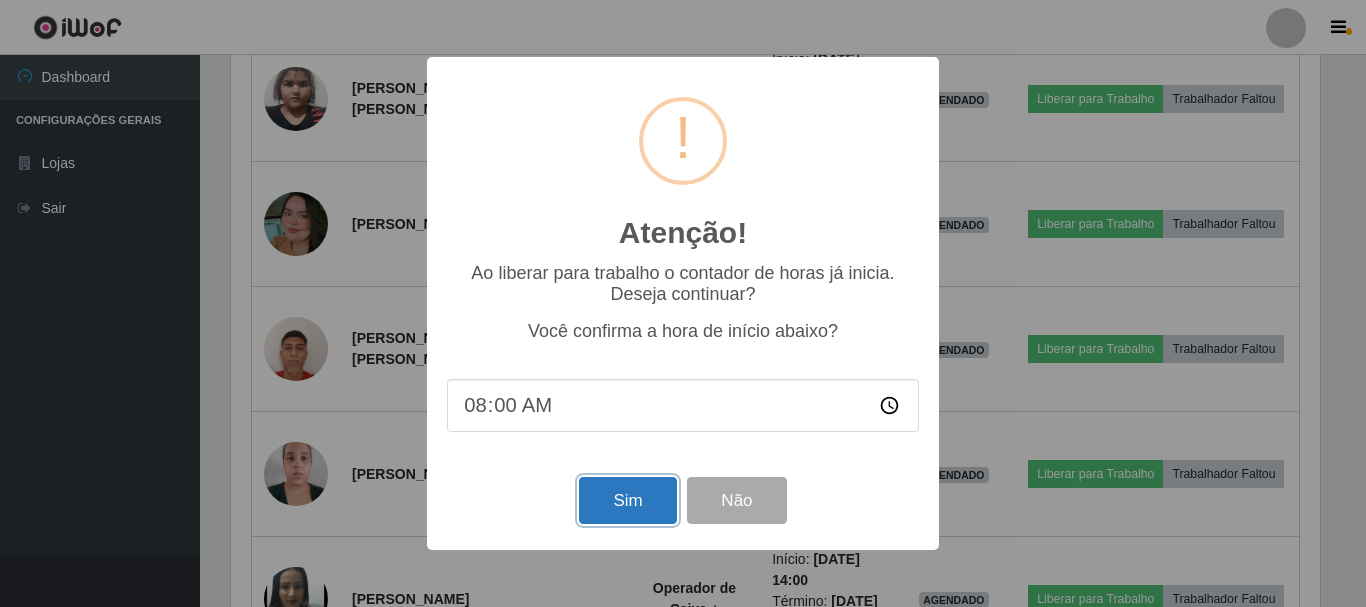 click on "Sim" at bounding box center (627, 500) 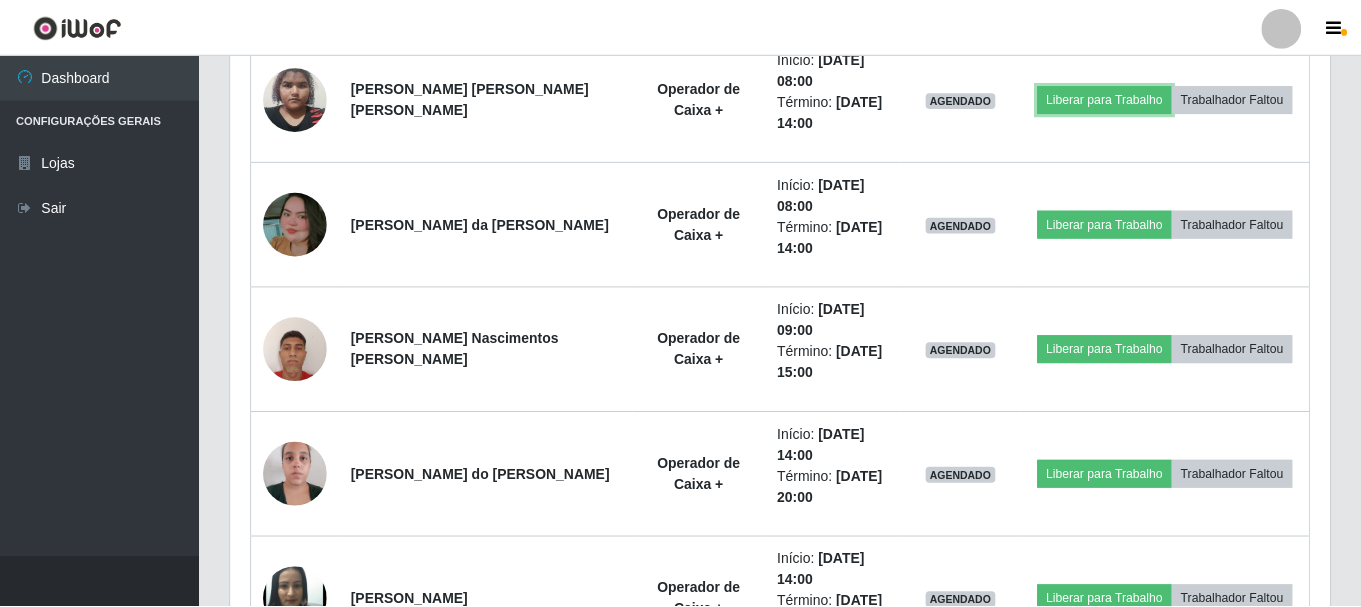 scroll, scrollTop: 999585, scrollLeft: 998901, axis: both 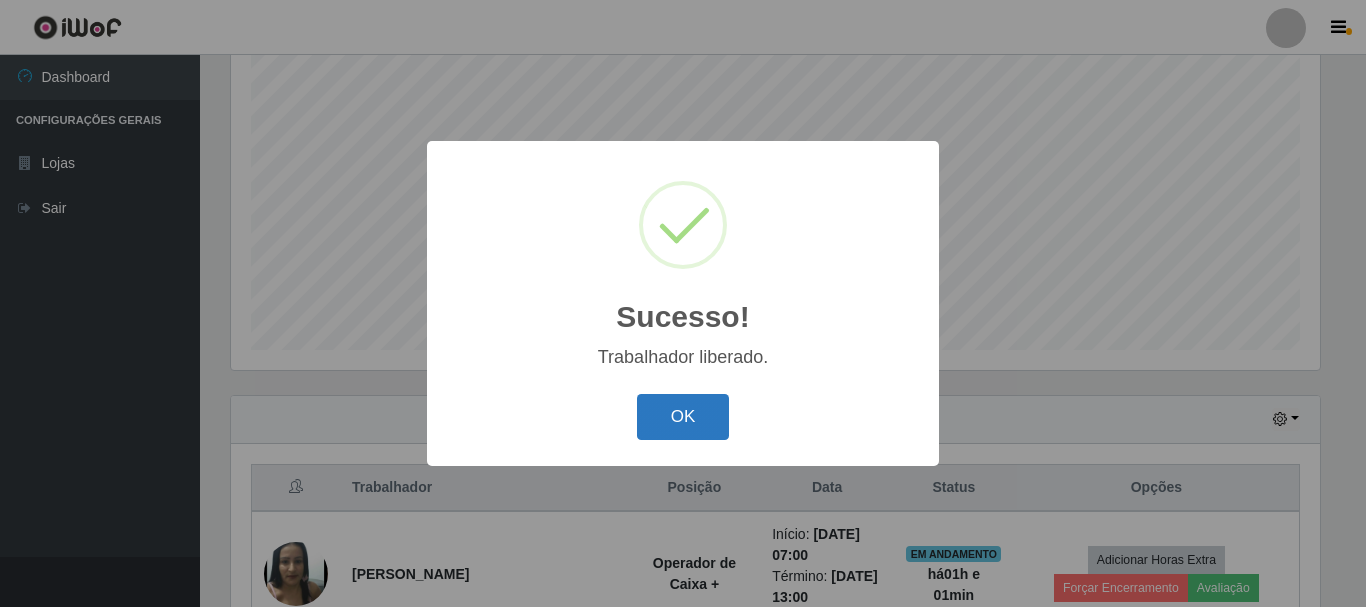 drag, startPoint x: 682, startPoint y: 428, endPoint x: 668, endPoint y: 420, distance: 16.124516 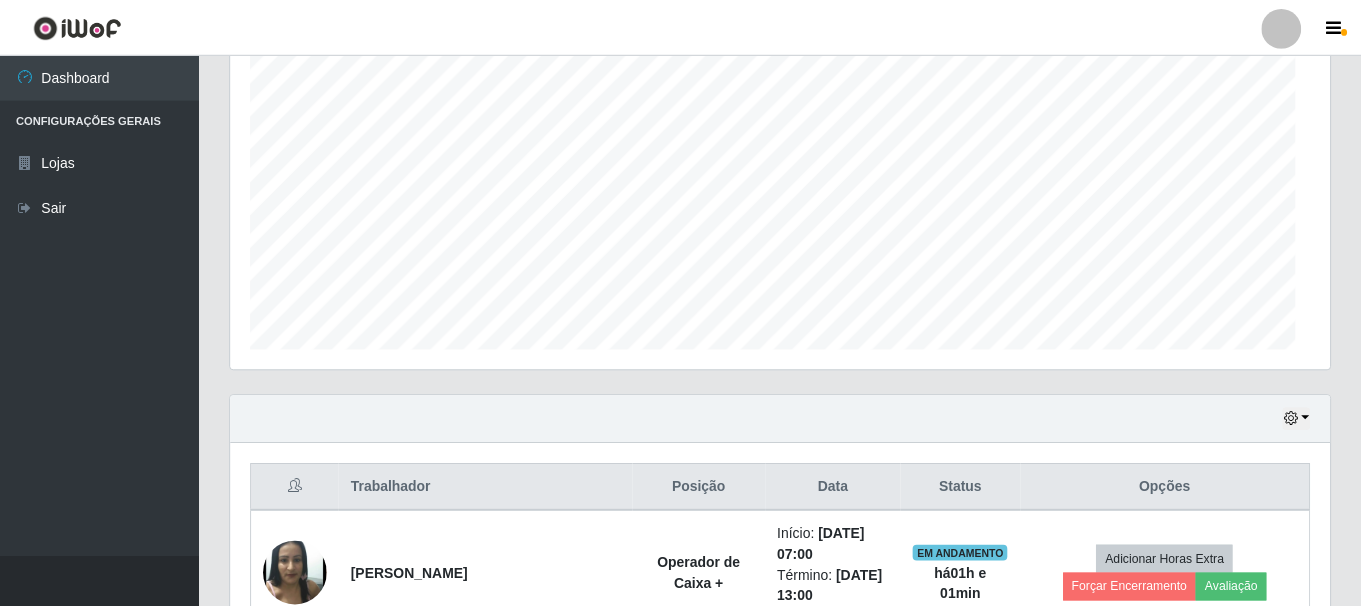 scroll, scrollTop: 999585, scrollLeft: 998901, axis: both 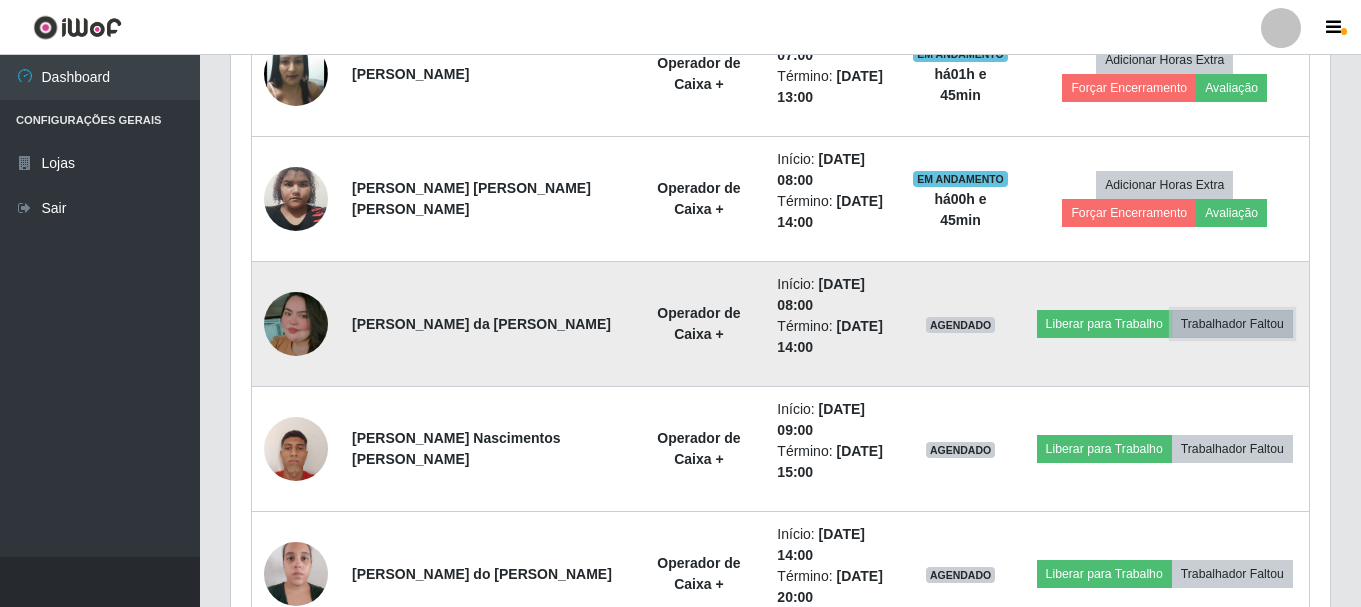 click on "Trabalhador Faltou" at bounding box center [1232, 324] 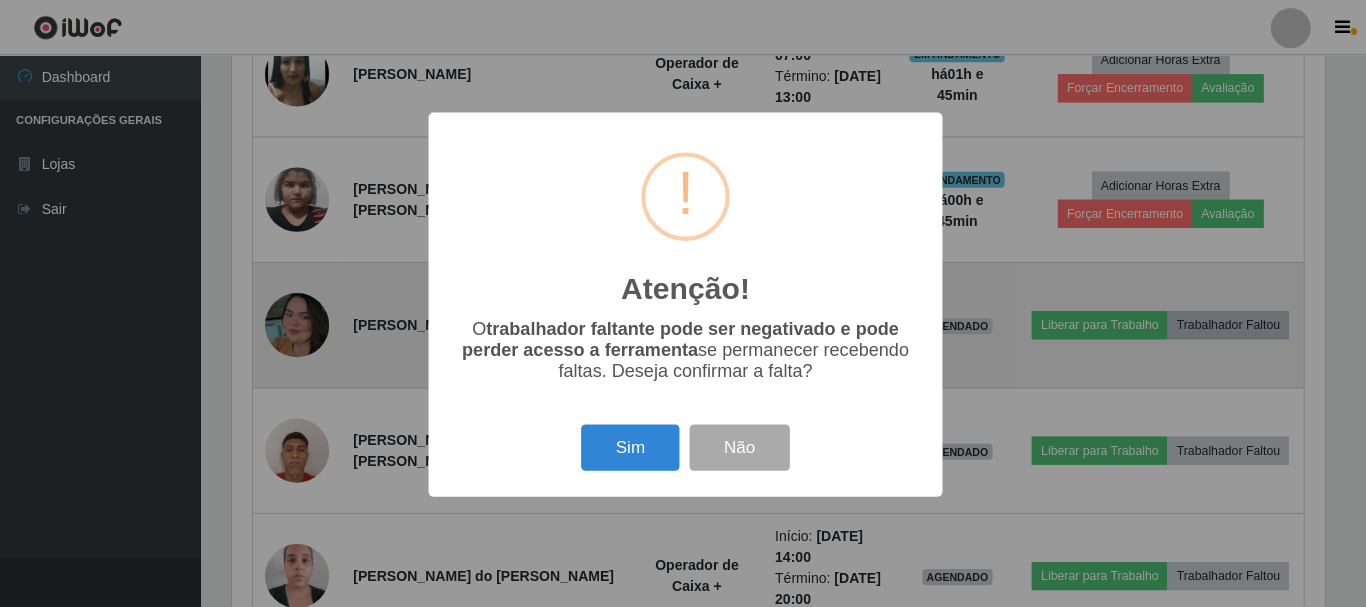 scroll, scrollTop: 999585, scrollLeft: 998911, axis: both 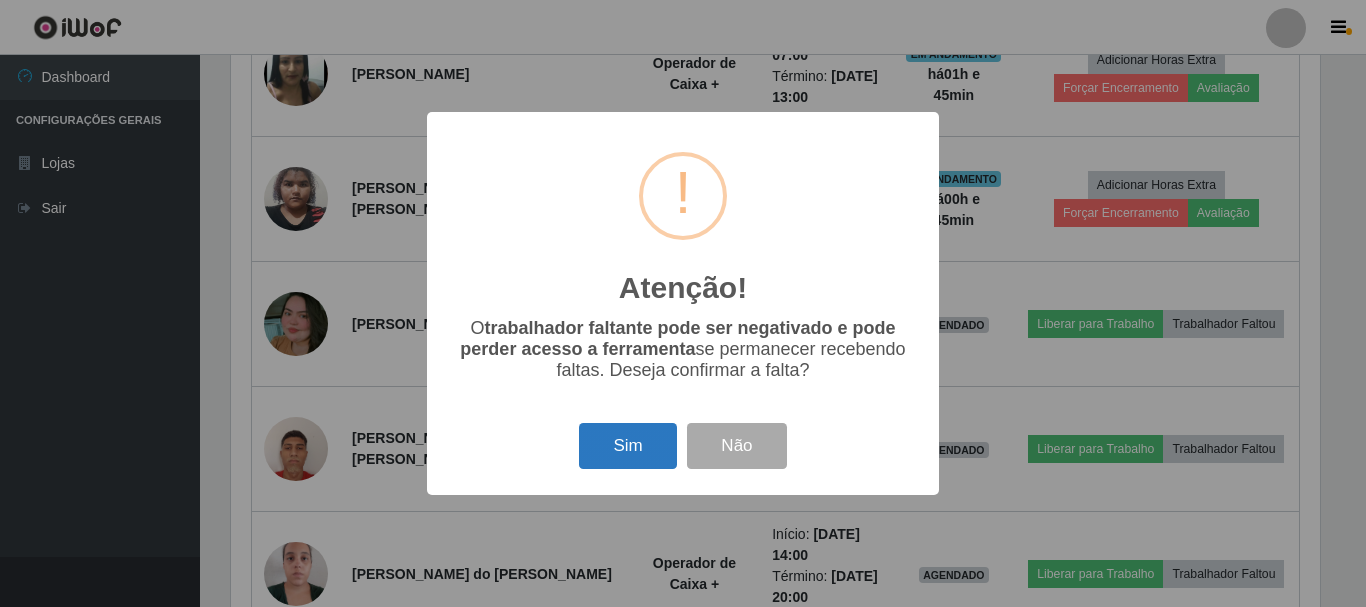 click on "Sim" at bounding box center (627, 446) 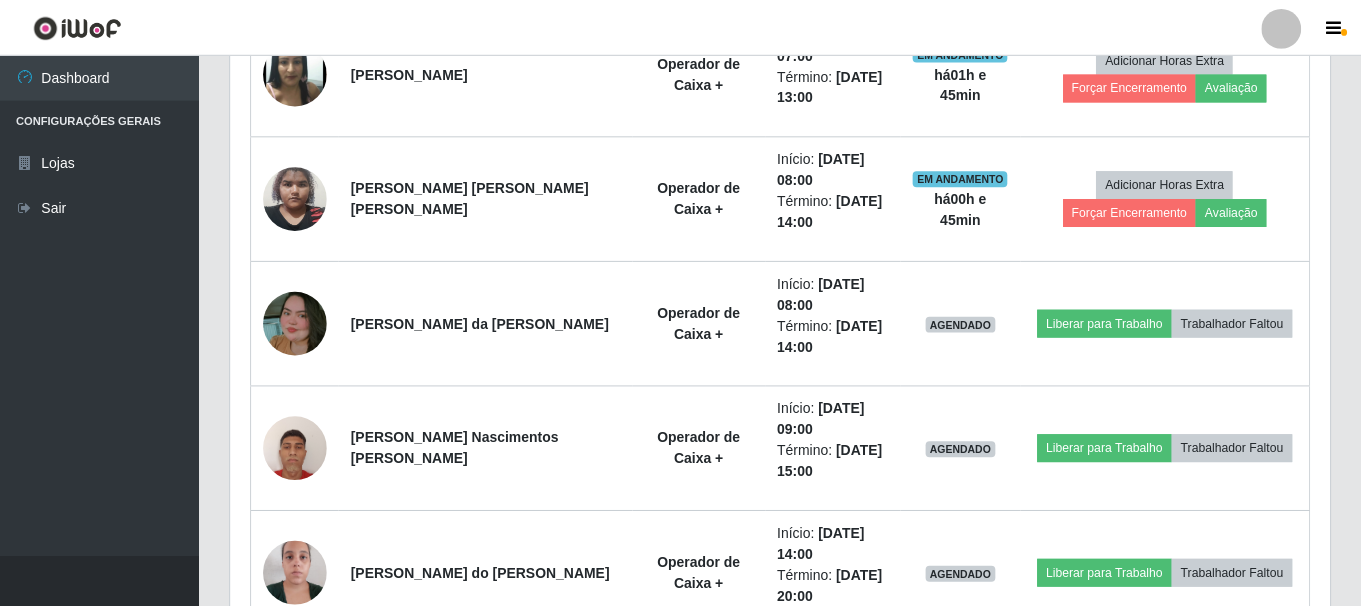 scroll, scrollTop: 999585, scrollLeft: 998901, axis: both 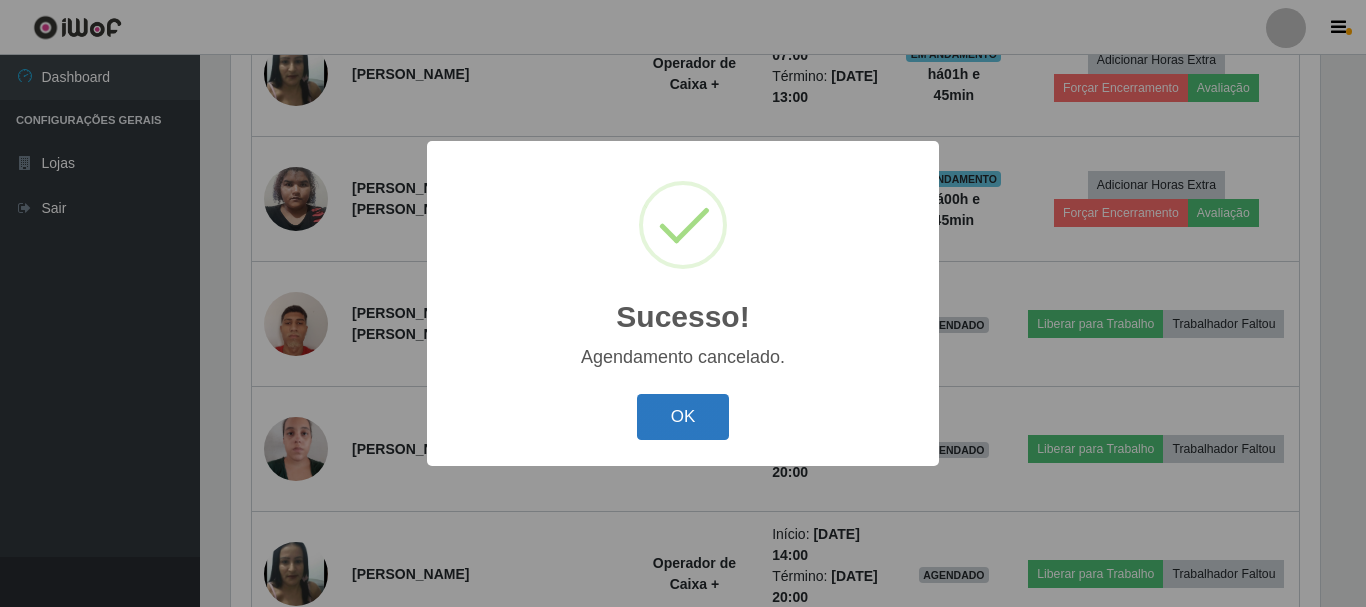 click on "OK" at bounding box center (683, 417) 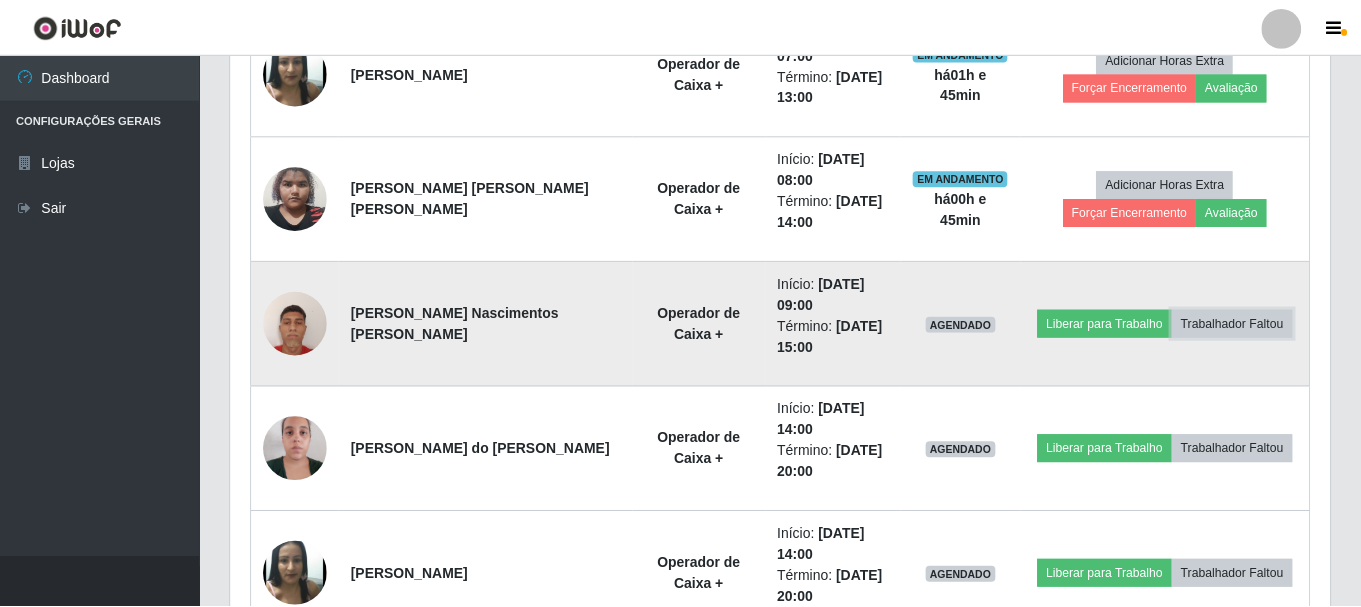 scroll, scrollTop: 999585, scrollLeft: 998901, axis: both 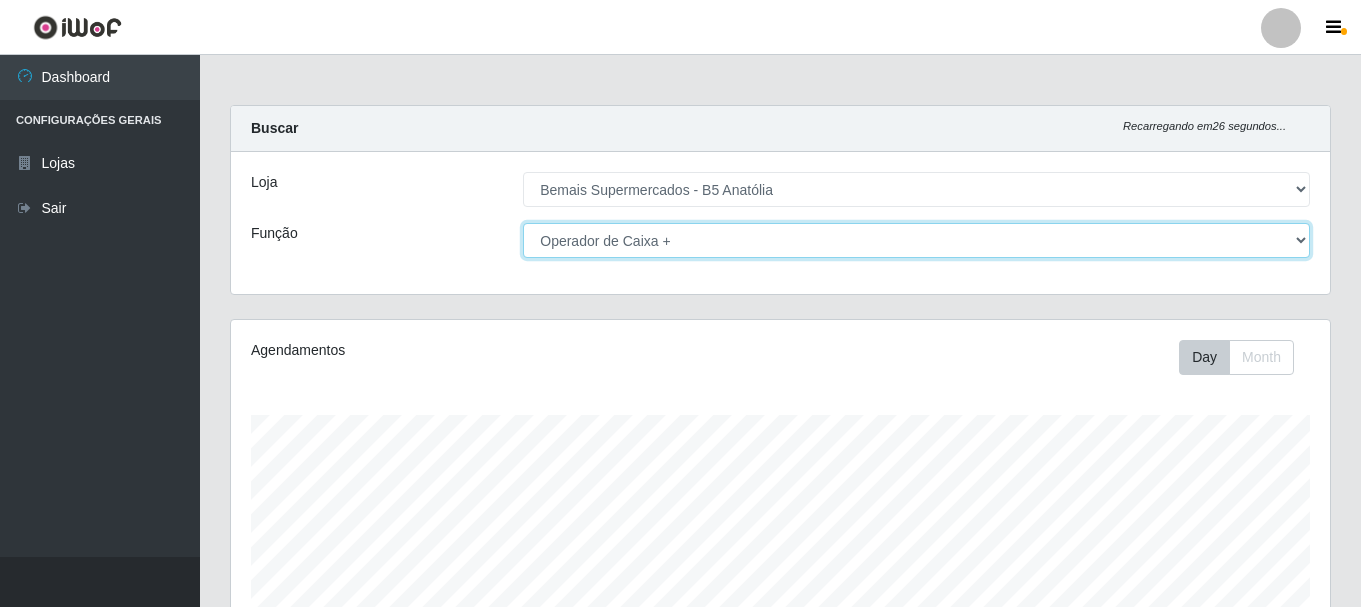 click on "[Selecione...] ASG ASG + ASG ++ Auxiliar de Estacionamento Auxiliar de Estacionamento + Auxiliar de Estacionamento ++ Balconista de Açougue  Balconista de Açougue + Balconista de Açougue ++ Embalador Embalador + Embalador ++ Operador de Caixa Operador de Caixa + Operador de Caixa ++ Repositor  Repositor + Repositor ++" at bounding box center (916, 240) 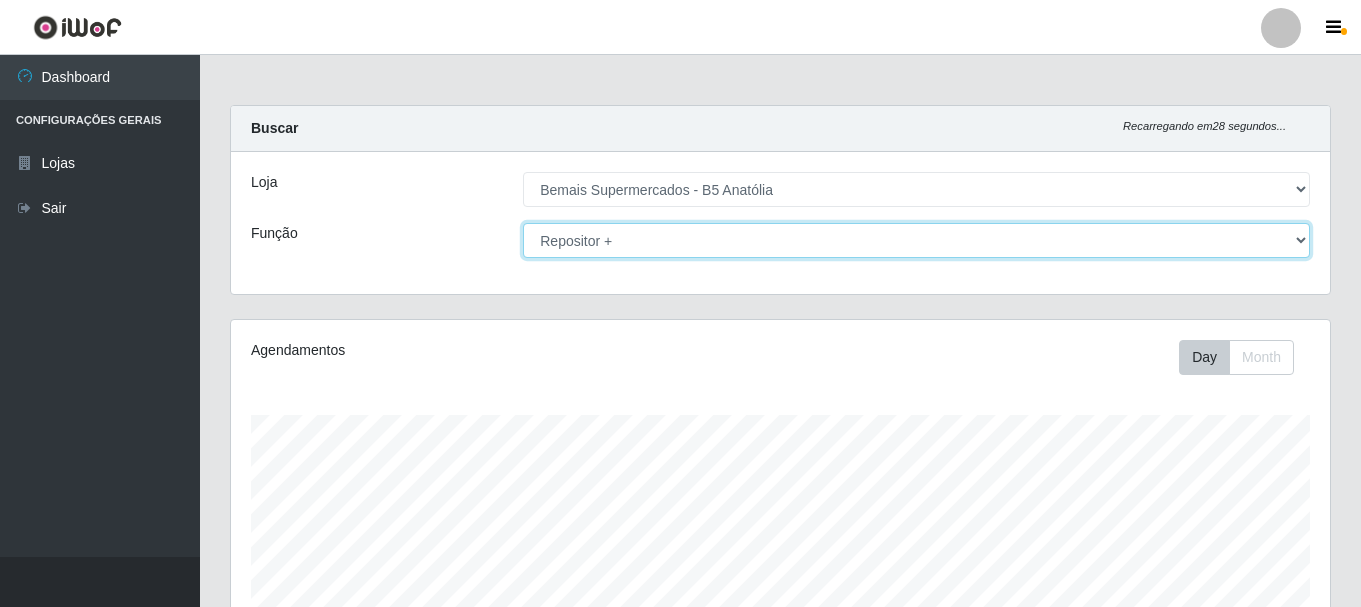 click on "[Selecione...] ASG ASG + ASG ++ Auxiliar de Estacionamento Auxiliar de Estacionamento + Auxiliar de Estacionamento ++ Balconista de Açougue  Balconista de Açougue + Balconista de Açougue ++ Embalador Embalador + Embalador ++ Operador de Caixa Operador de Caixa + Operador de Caixa ++ Repositor  Repositor + Repositor ++" at bounding box center [916, 240] 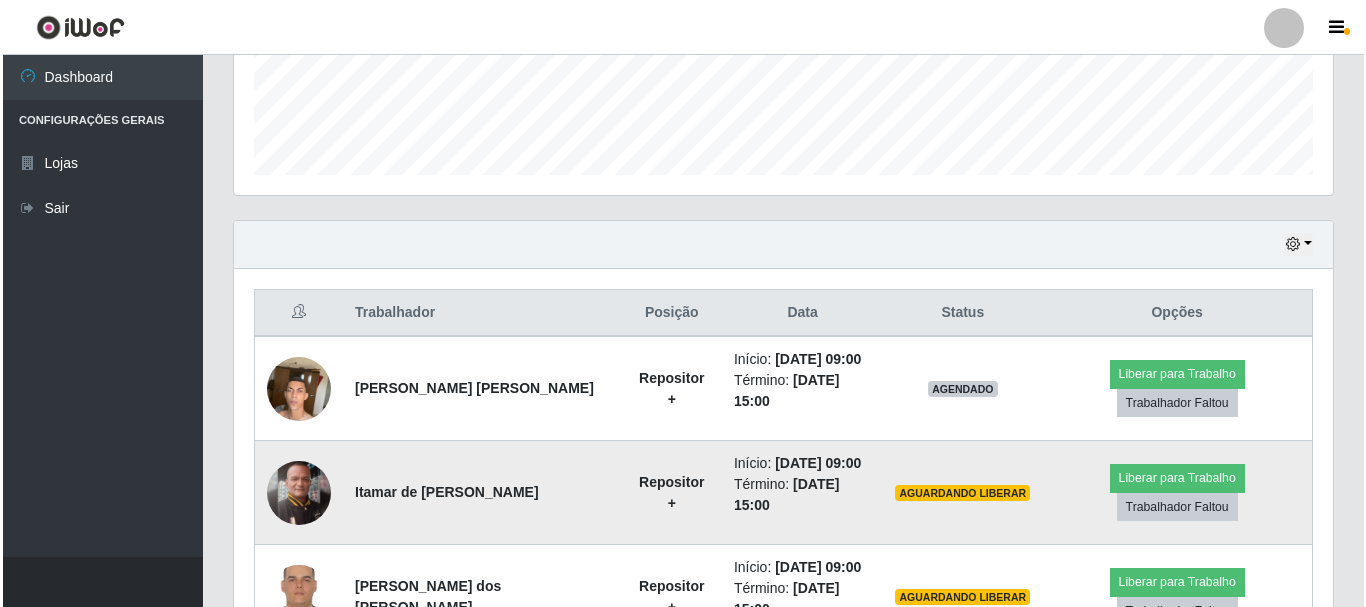 scroll, scrollTop: 781, scrollLeft: 0, axis: vertical 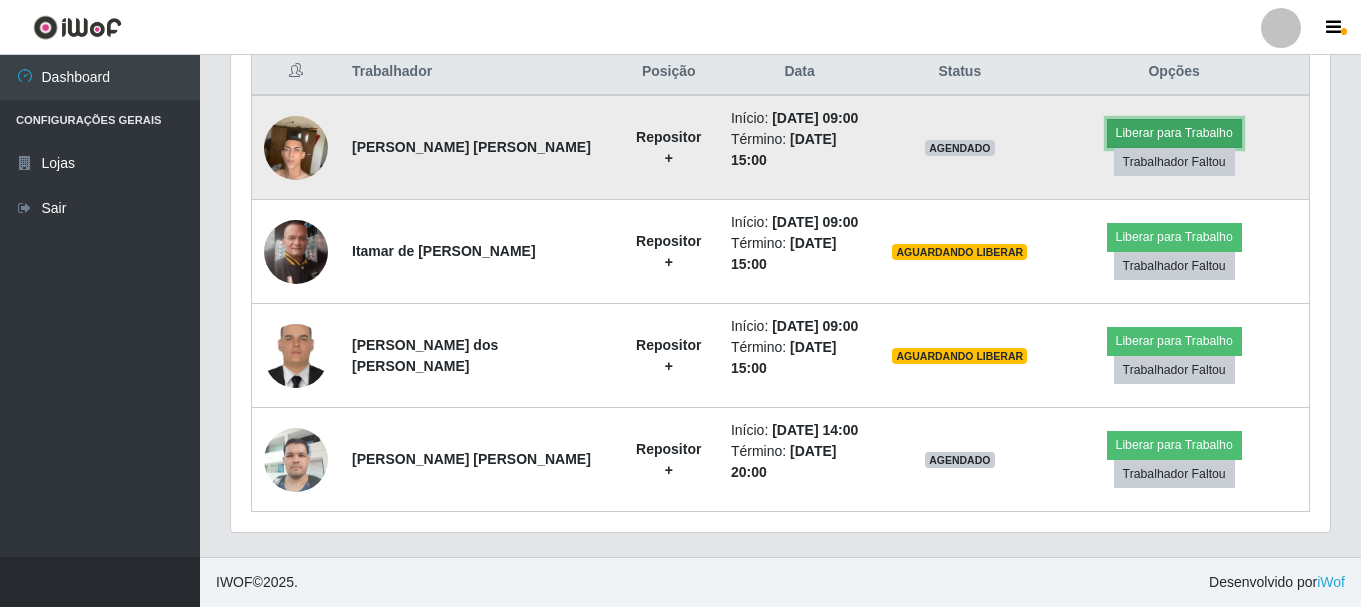 click on "Liberar para Trabalho" at bounding box center (1174, 133) 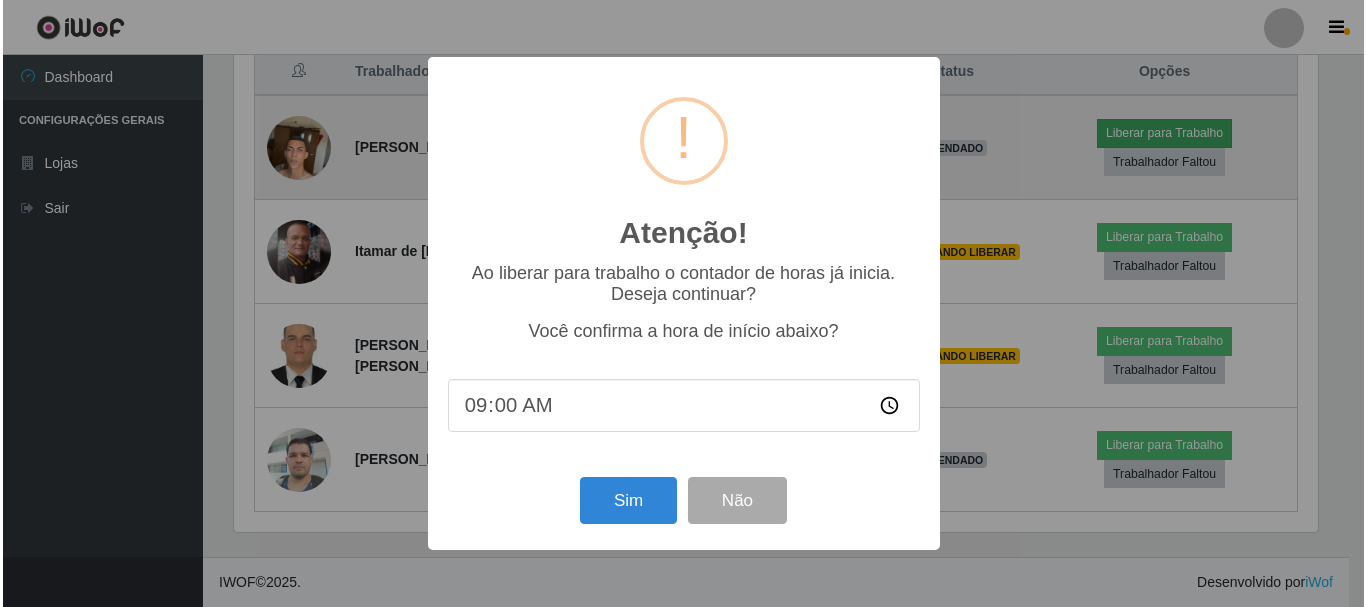 scroll, scrollTop: 999585, scrollLeft: 998911, axis: both 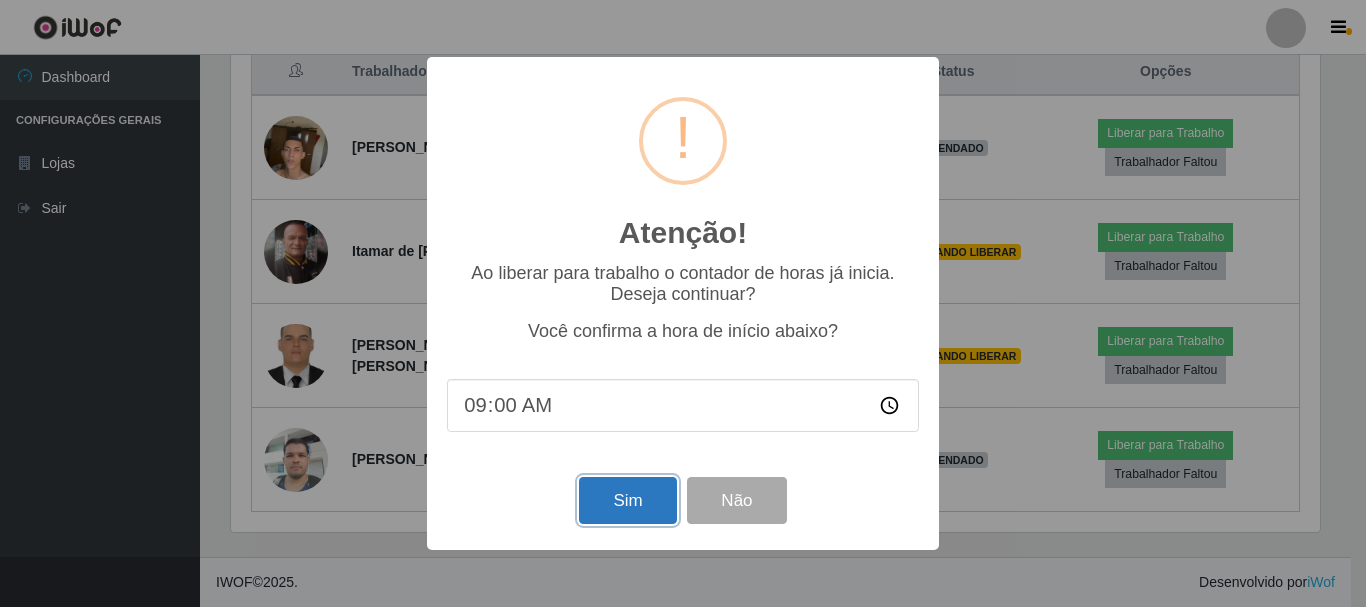 click on "Sim" at bounding box center (627, 500) 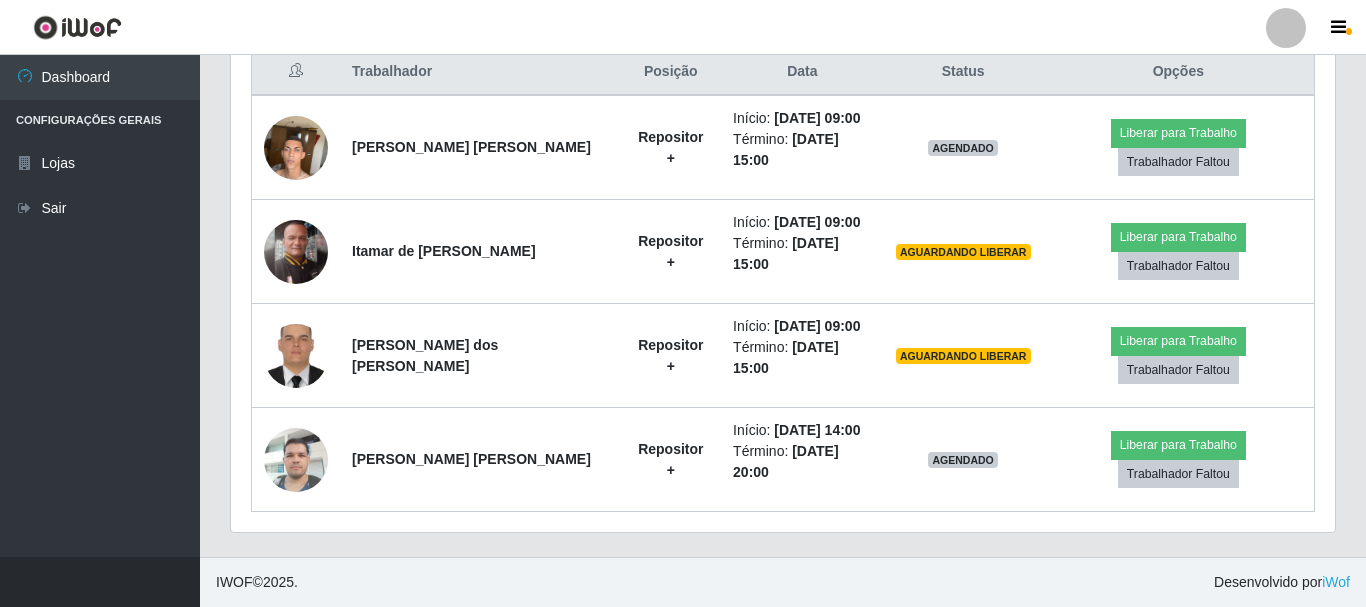 scroll, scrollTop: 365, scrollLeft: 0, axis: vertical 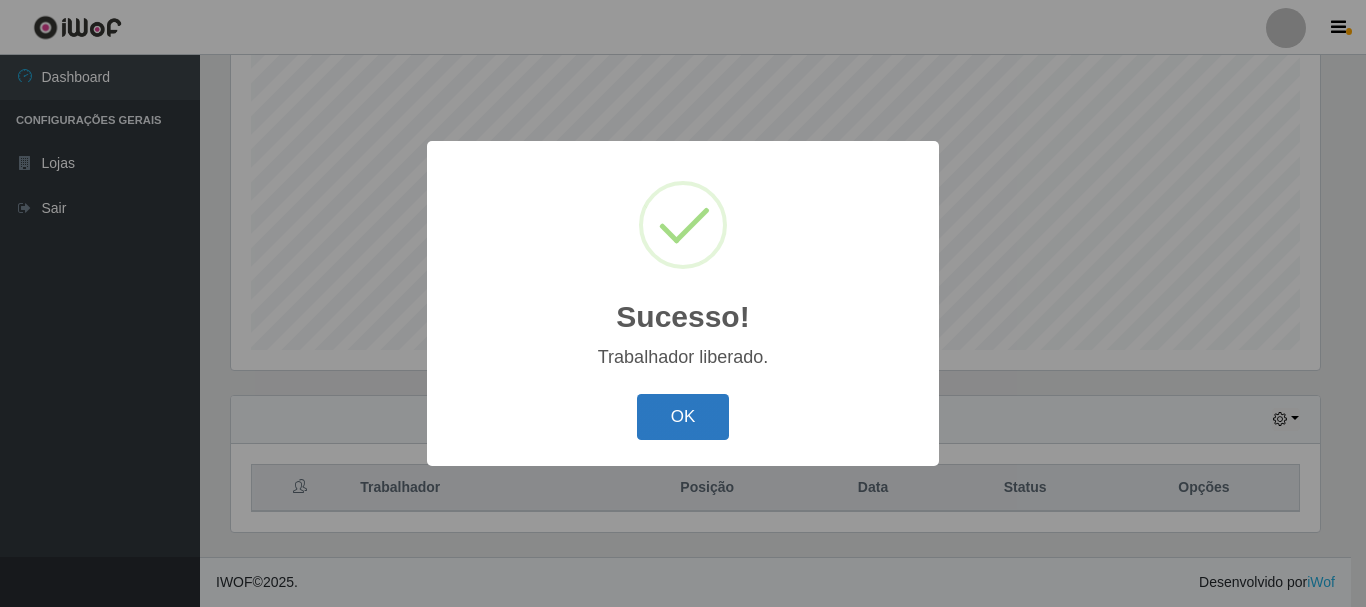click on "OK" at bounding box center (683, 417) 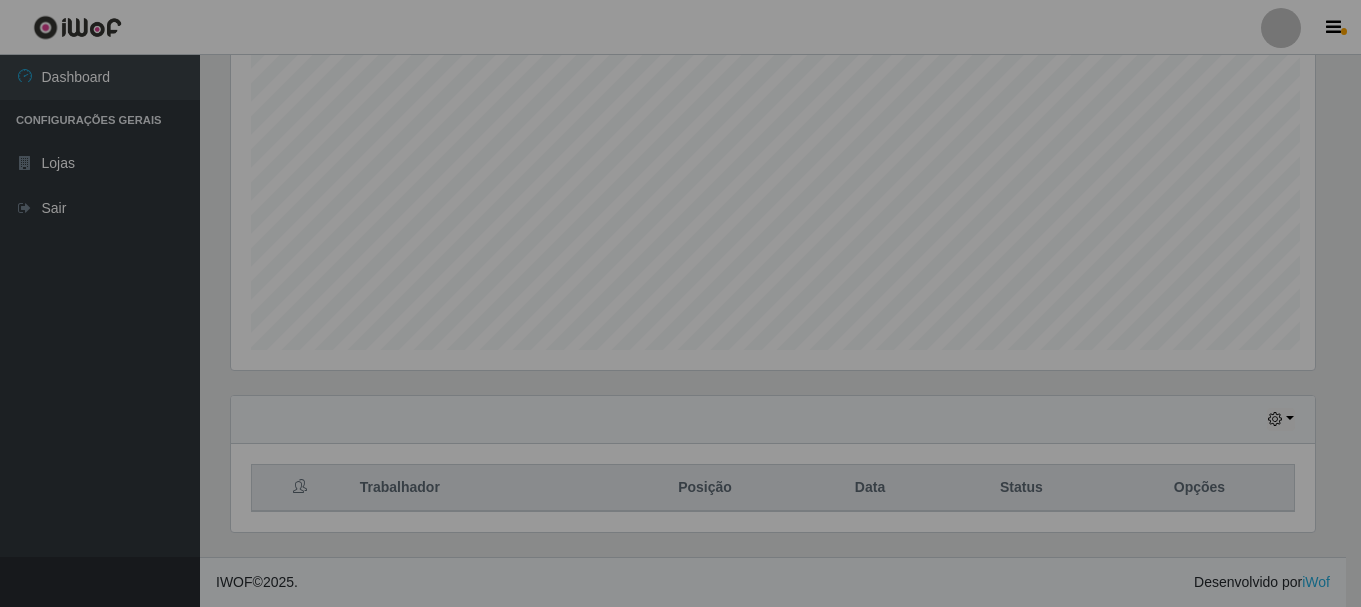 scroll, scrollTop: 999585, scrollLeft: 998901, axis: both 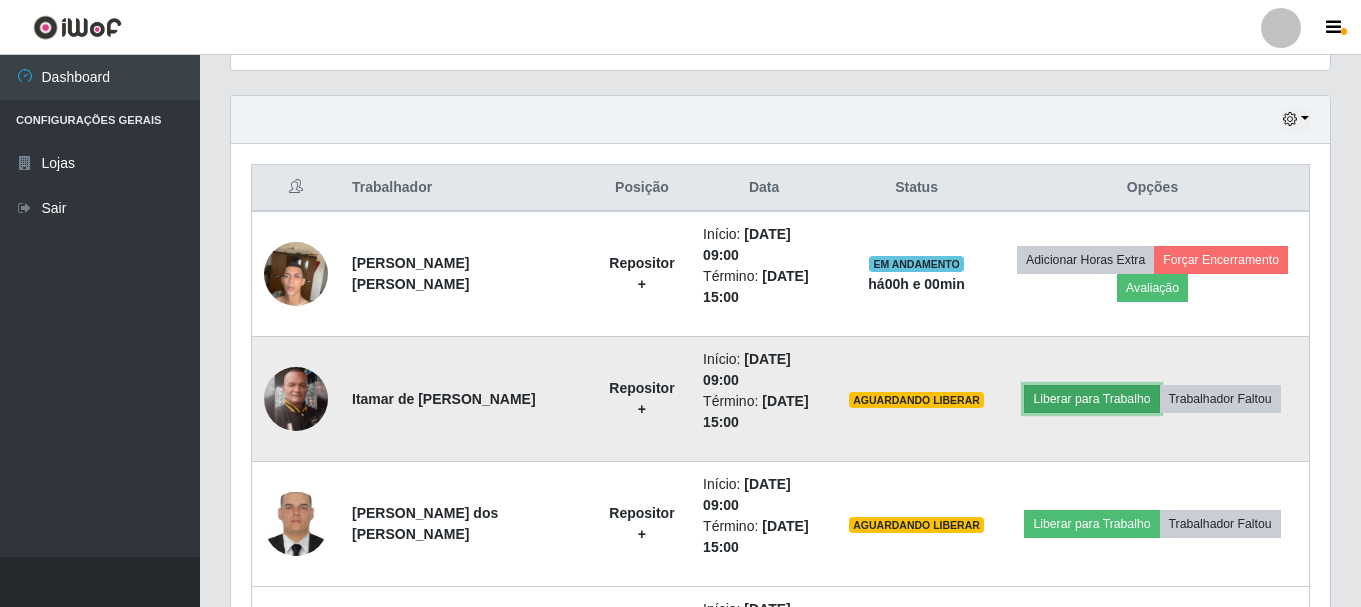 click on "Liberar para Trabalho" at bounding box center (1091, 399) 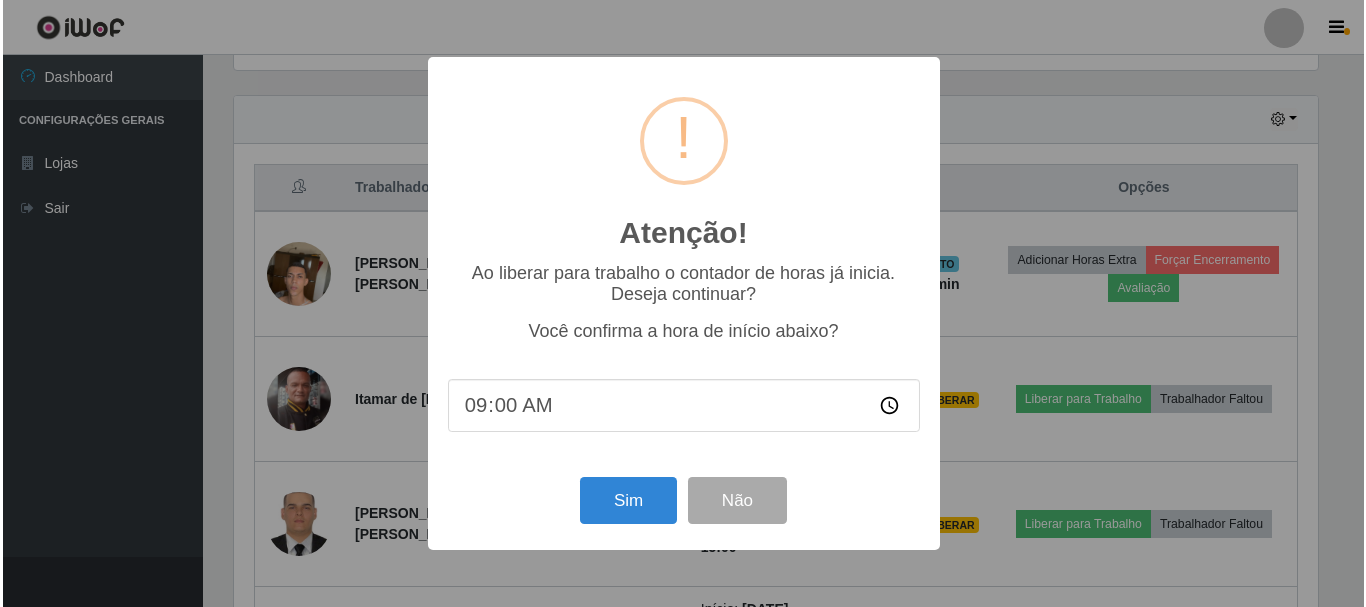 scroll, scrollTop: 999585, scrollLeft: 998911, axis: both 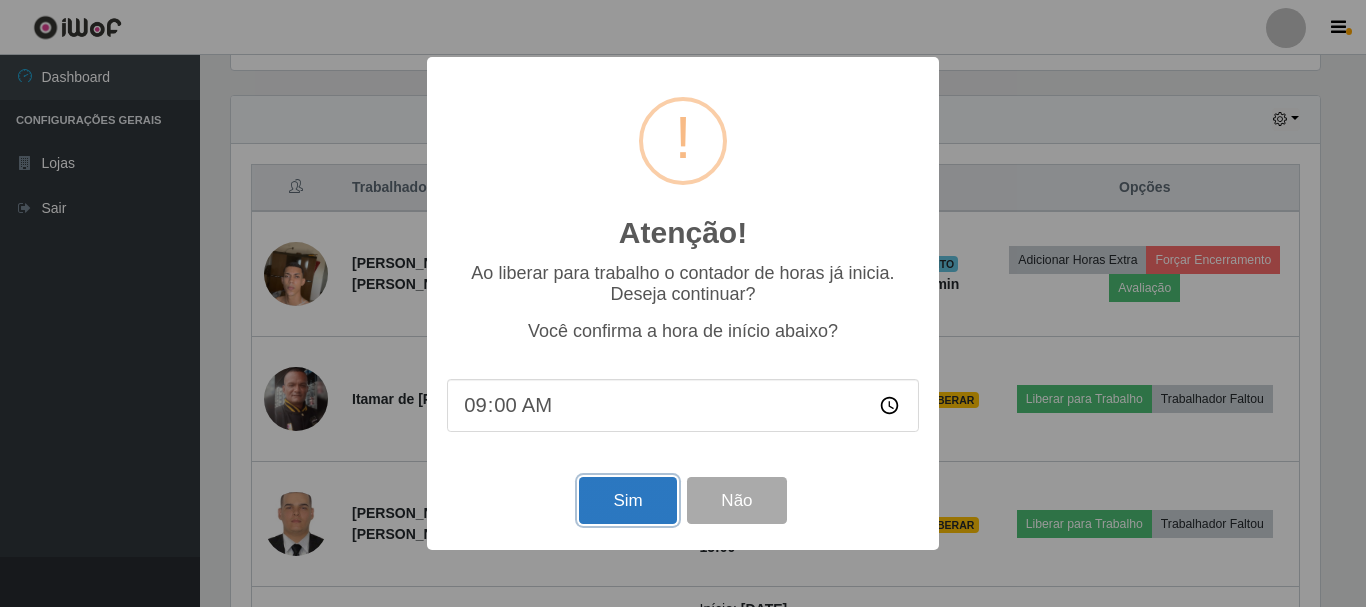 click on "Sim" at bounding box center (627, 500) 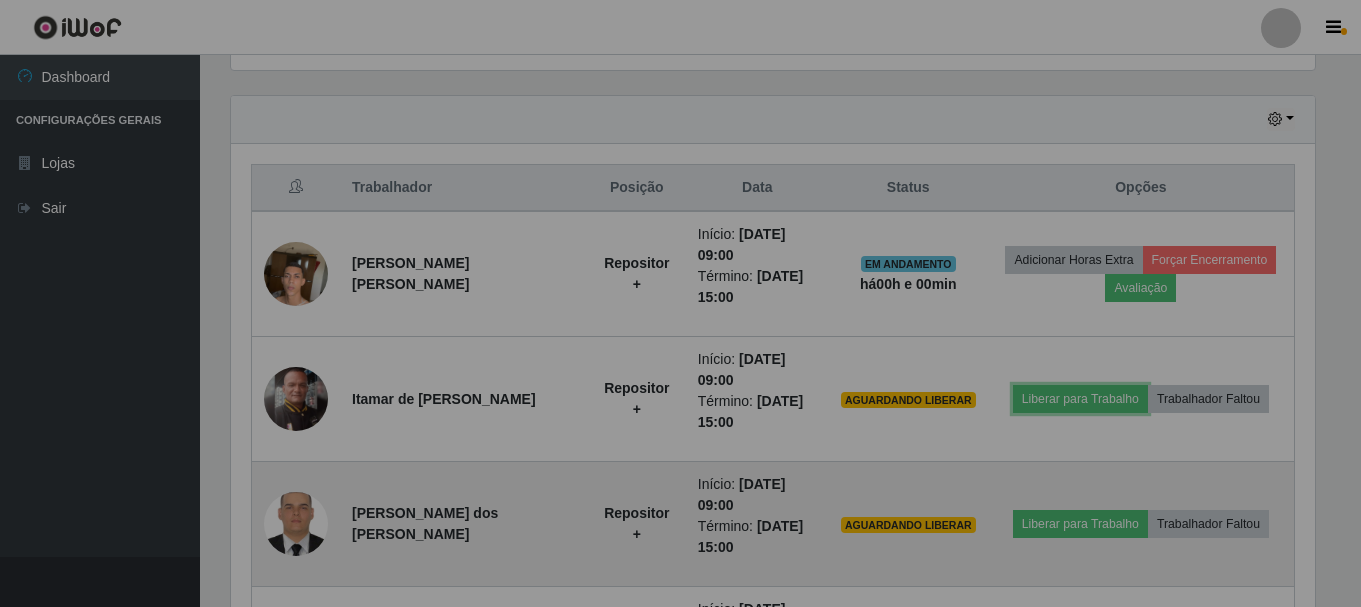 scroll, scrollTop: 999585, scrollLeft: 998901, axis: both 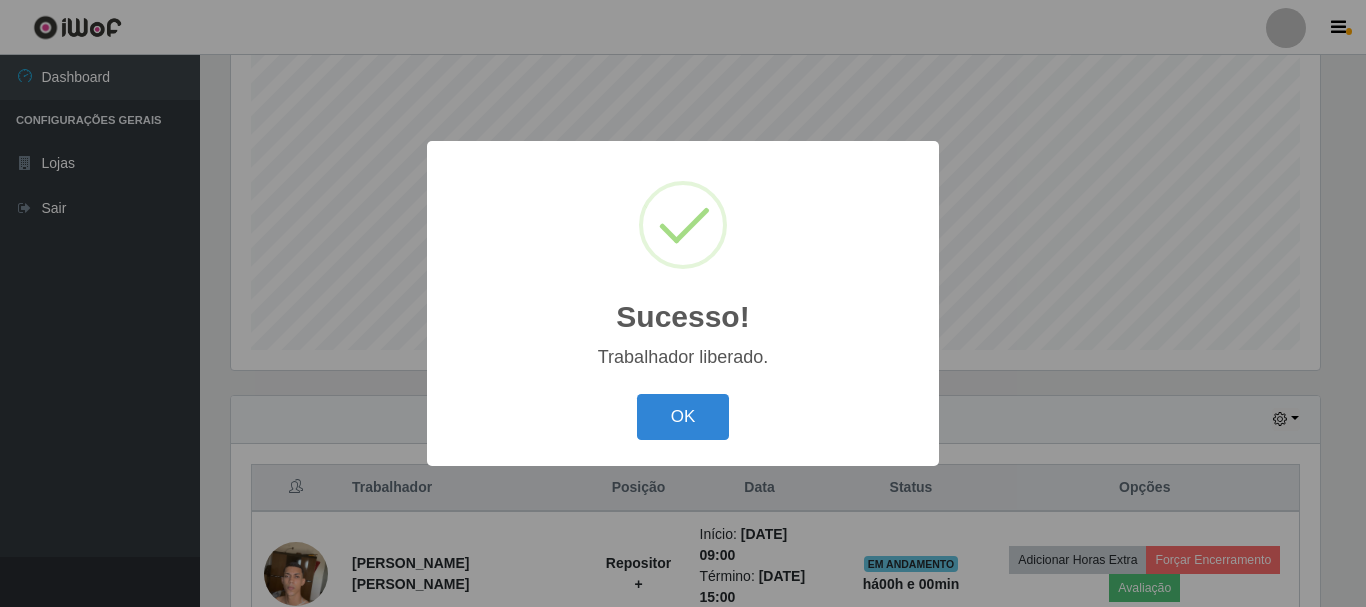 click on "OK Cancel" at bounding box center (683, 416) 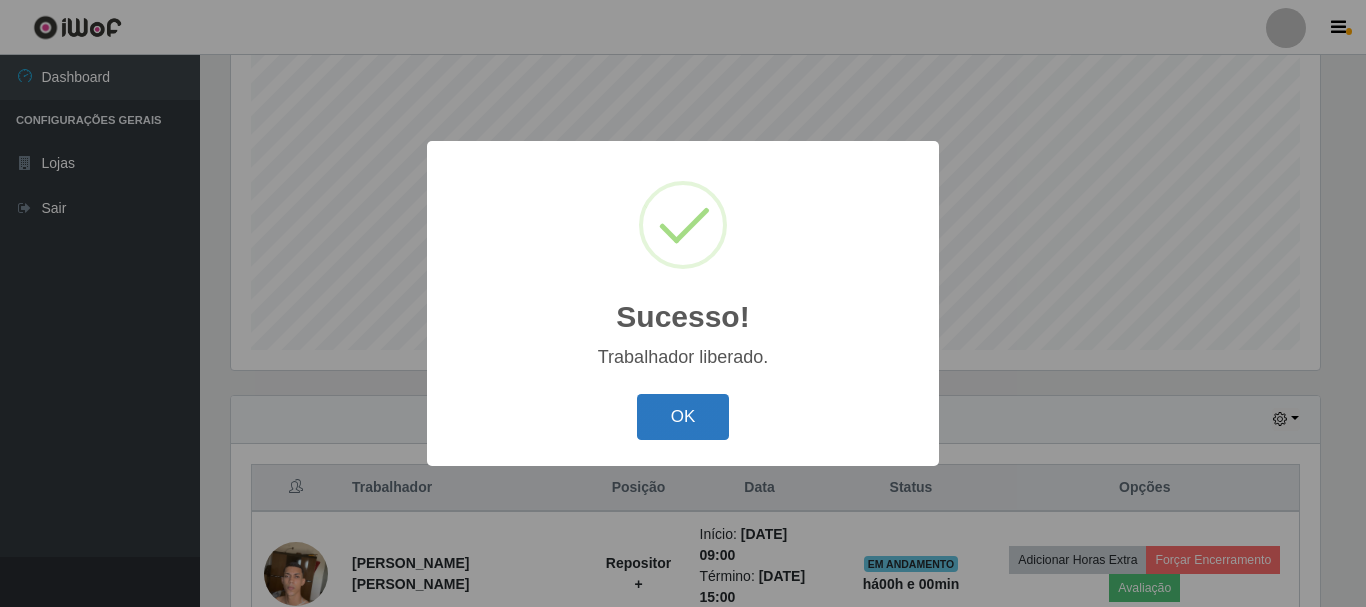 click on "OK" at bounding box center [683, 417] 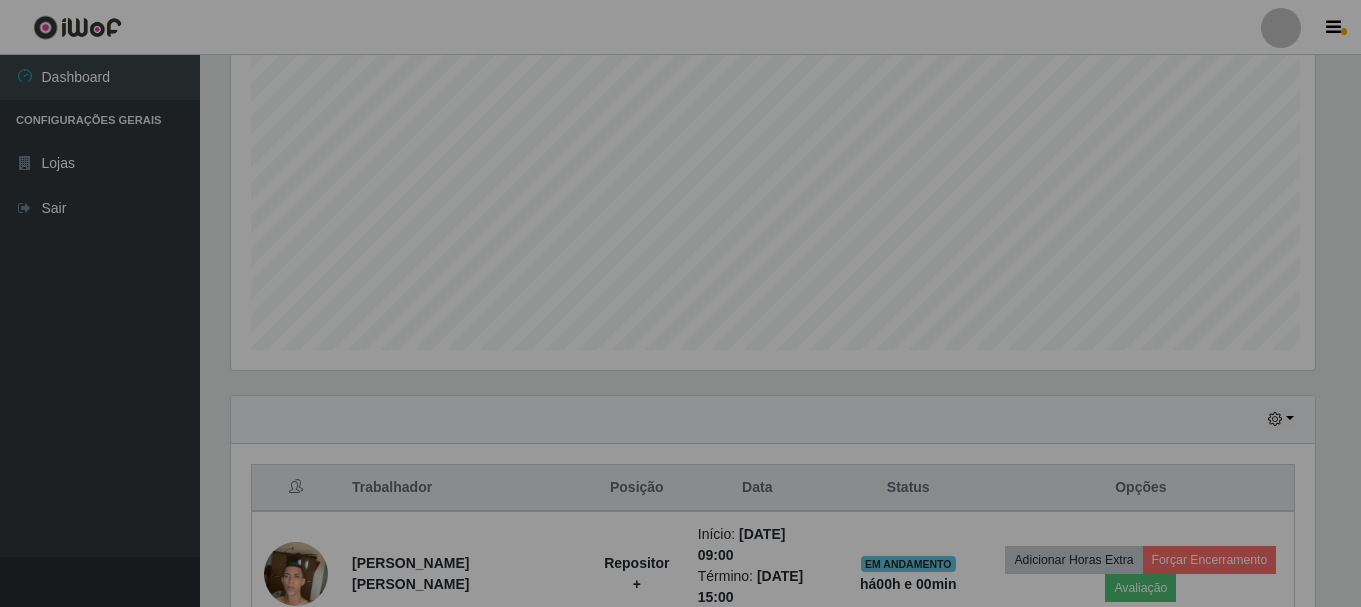 scroll, scrollTop: 999585, scrollLeft: 998901, axis: both 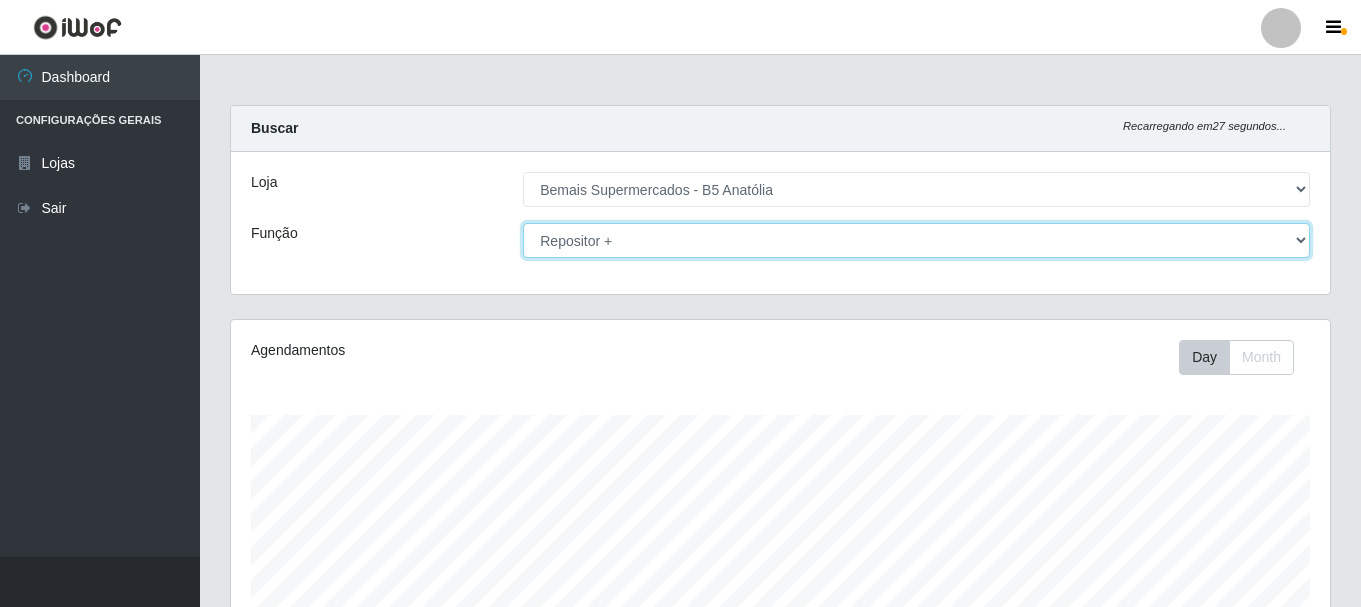 click on "[Selecione...] ASG ASG + ASG ++ Auxiliar de Estacionamento Auxiliar de Estacionamento + Auxiliar de Estacionamento ++ Balconista de Açougue  Balconista de Açougue + Balconista de Açougue ++ Embalador Embalador + Embalador ++ Operador de Caixa Operador de Caixa + Operador de Caixa ++ Repositor  Repositor + Repositor ++" at bounding box center (916, 240) 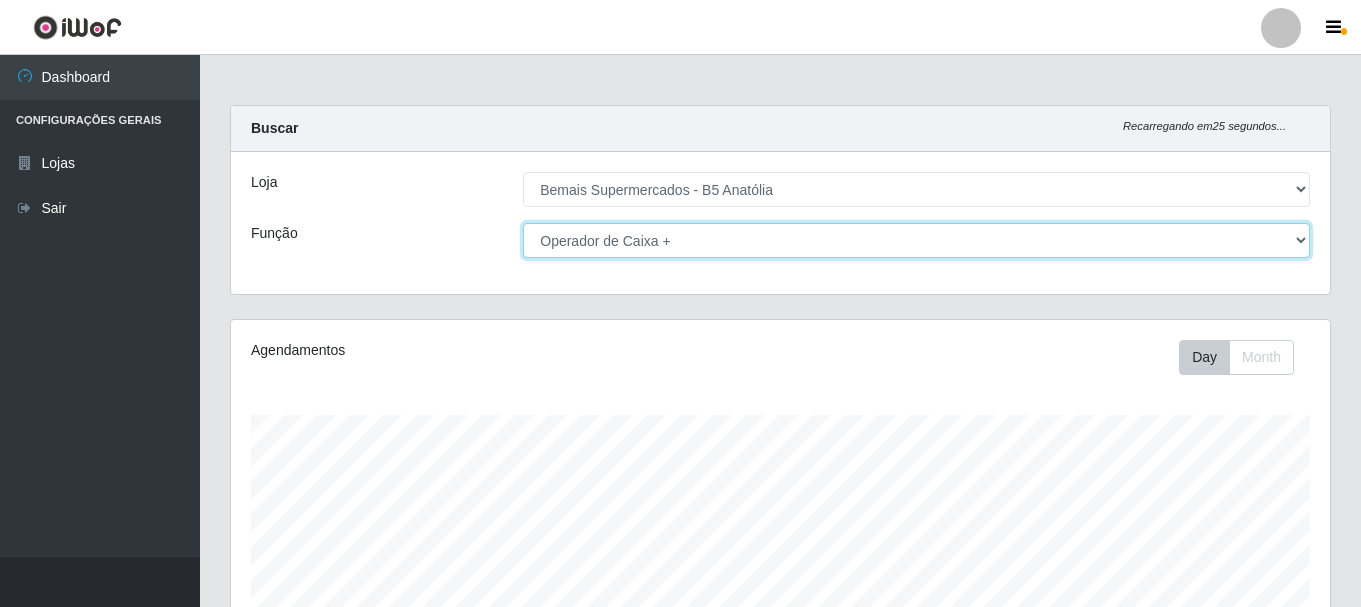 click on "[Selecione...] ASG ASG + ASG ++ Auxiliar de Estacionamento Auxiliar de Estacionamento + Auxiliar de Estacionamento ++ Balconista de Açougue  Balconista de Açougue + Balconista de Açougue ++ Embalador Embalador + Embalador ++ Operador de Caixa Operador de Caixa + Operador de Caixa ++ Repositor  Repositor + Repositor ++" at bounding box center (916, 240) 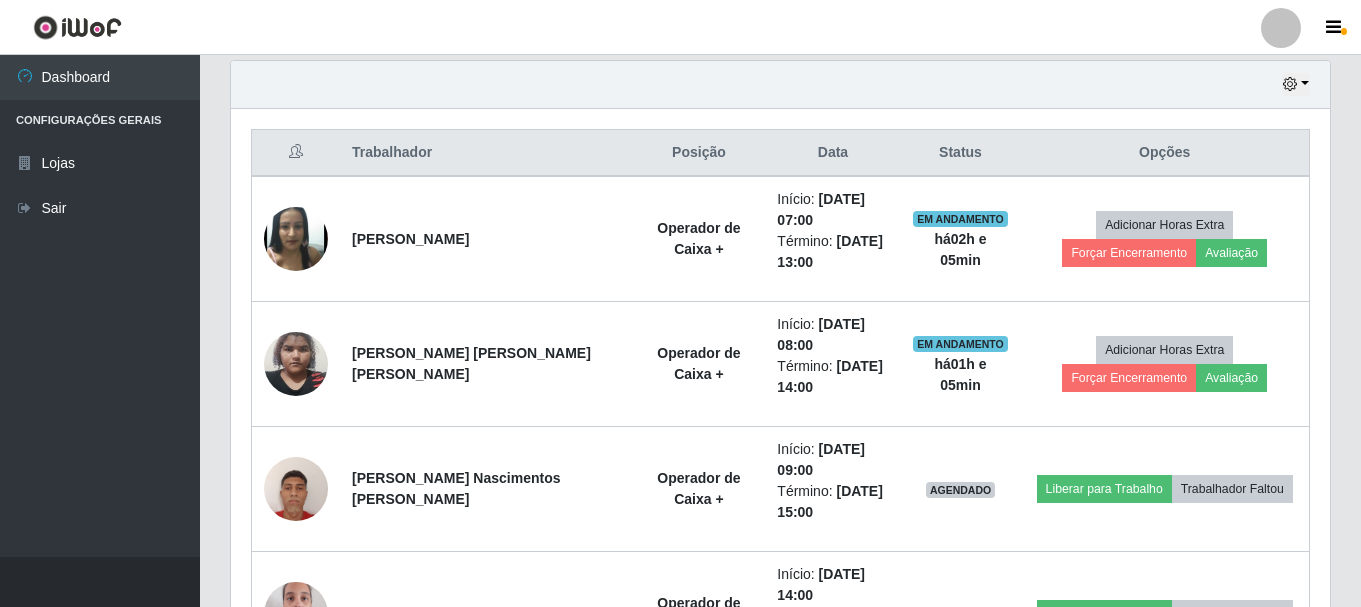 scroll, scrollTop: 800, scrollLeft: 0, axis: vertical 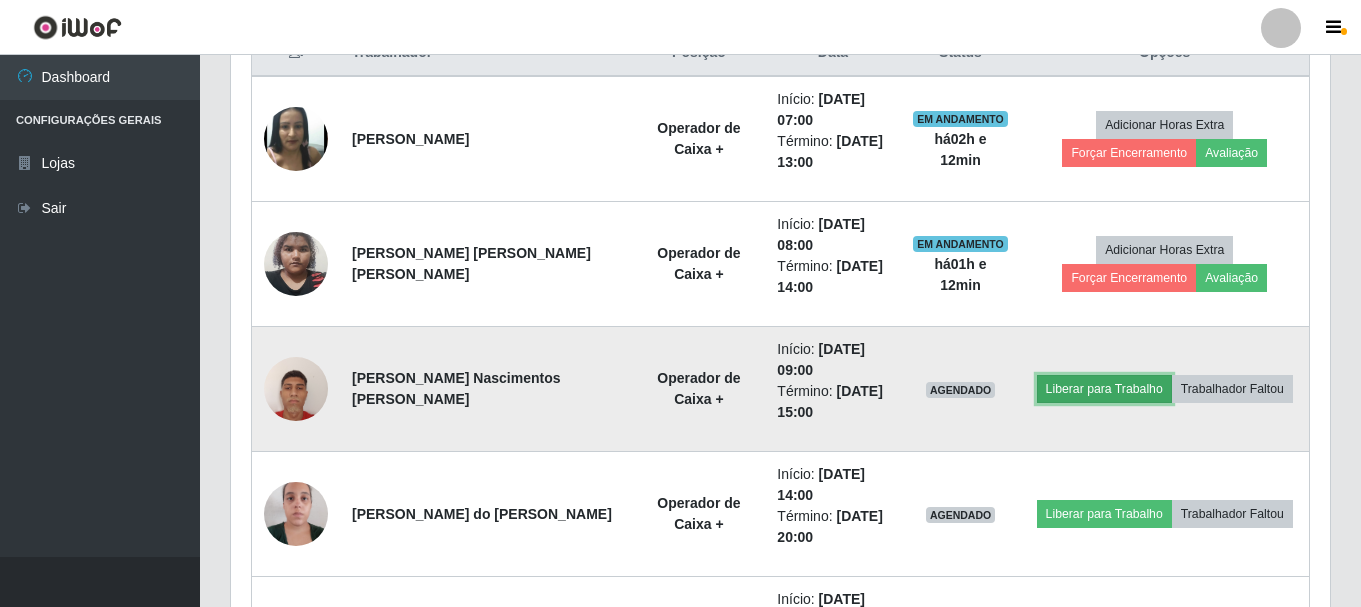 click on "Liberar para Trabalho" at bounding box center [1104, 389] 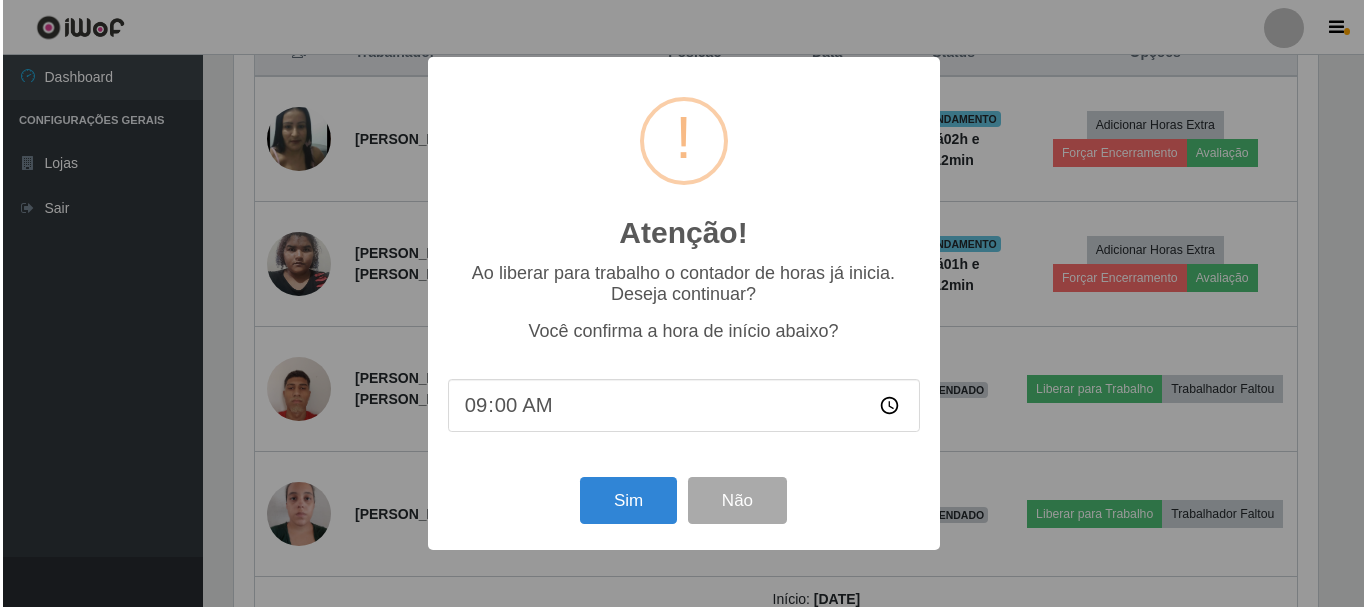 scroll, scrollTop: 999585, scrollLeft: 998911, axis: both 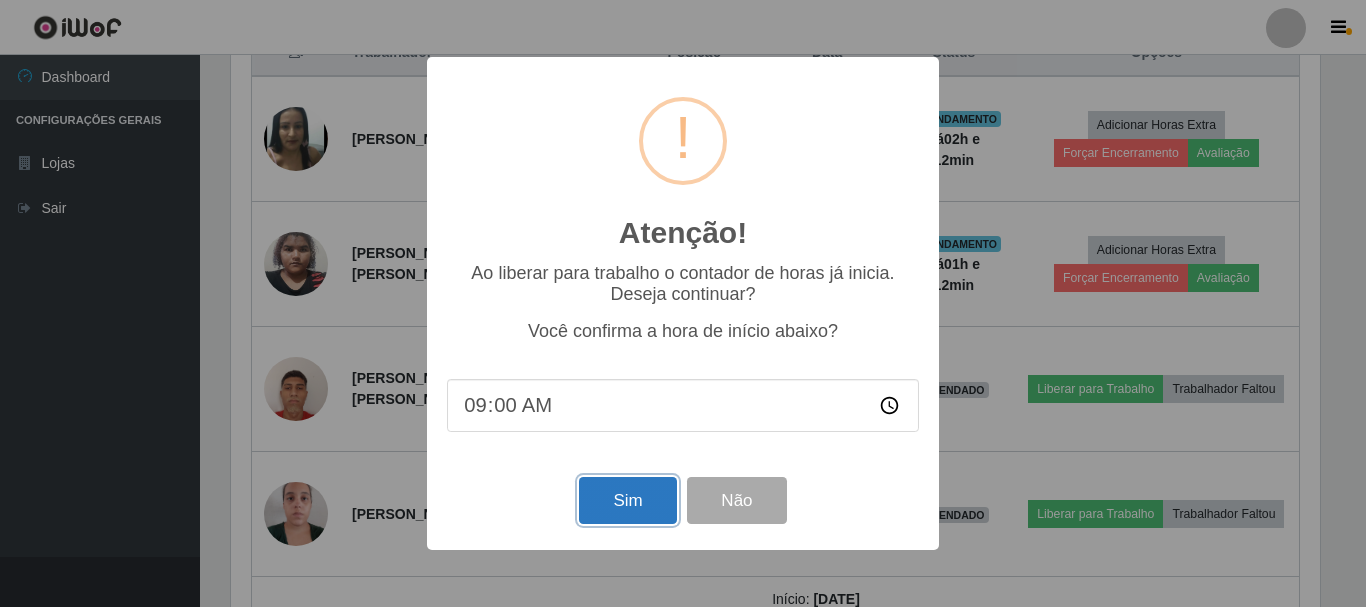 click on "Sim" at bounding box center (627, 500) 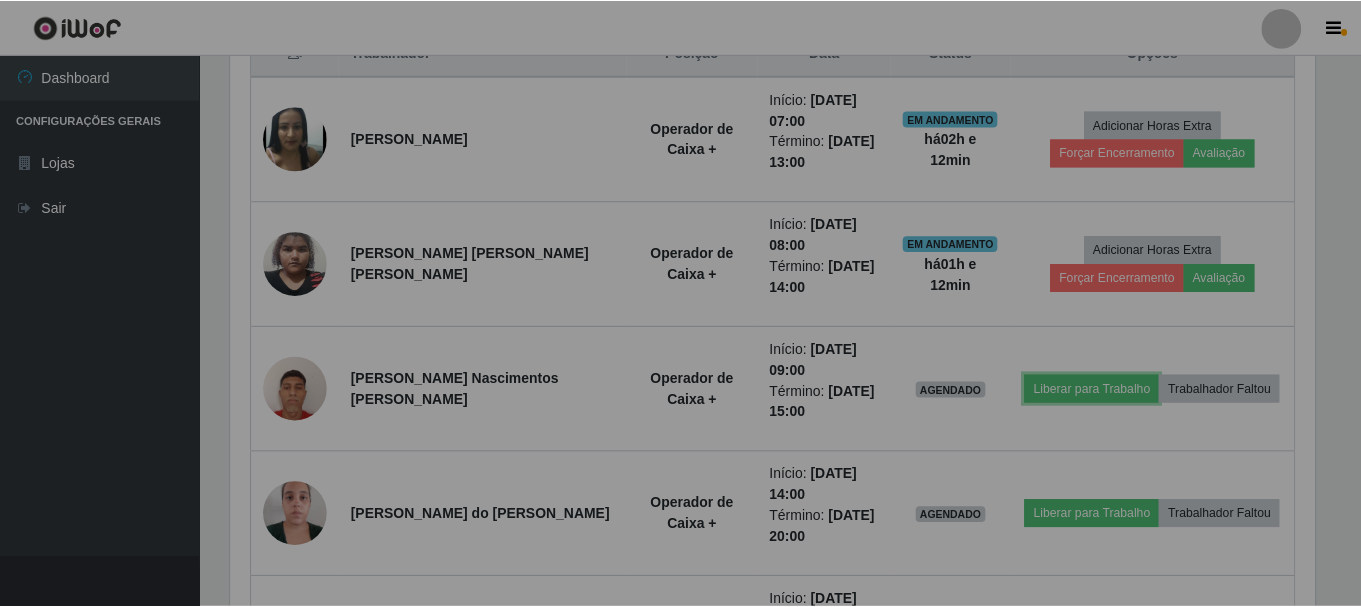 scroll, scrollTop: 999585, scrollLeft: 998901, axis: both 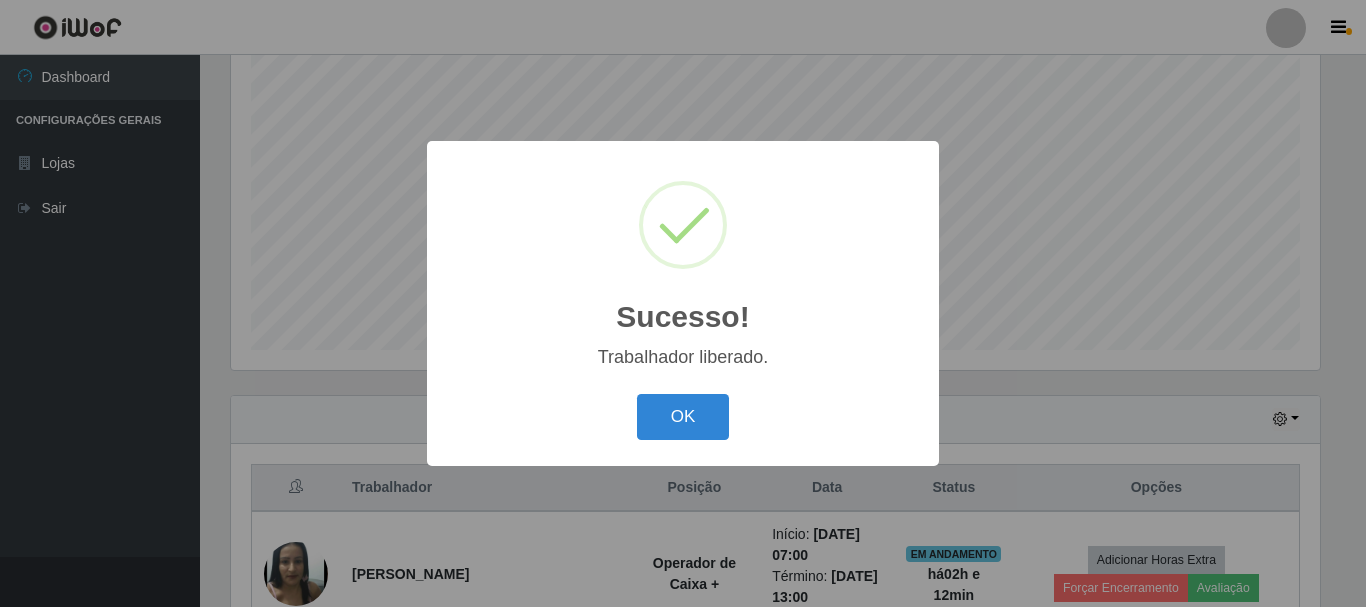 click on "OK Cancel" at bounding box center (683, 416) 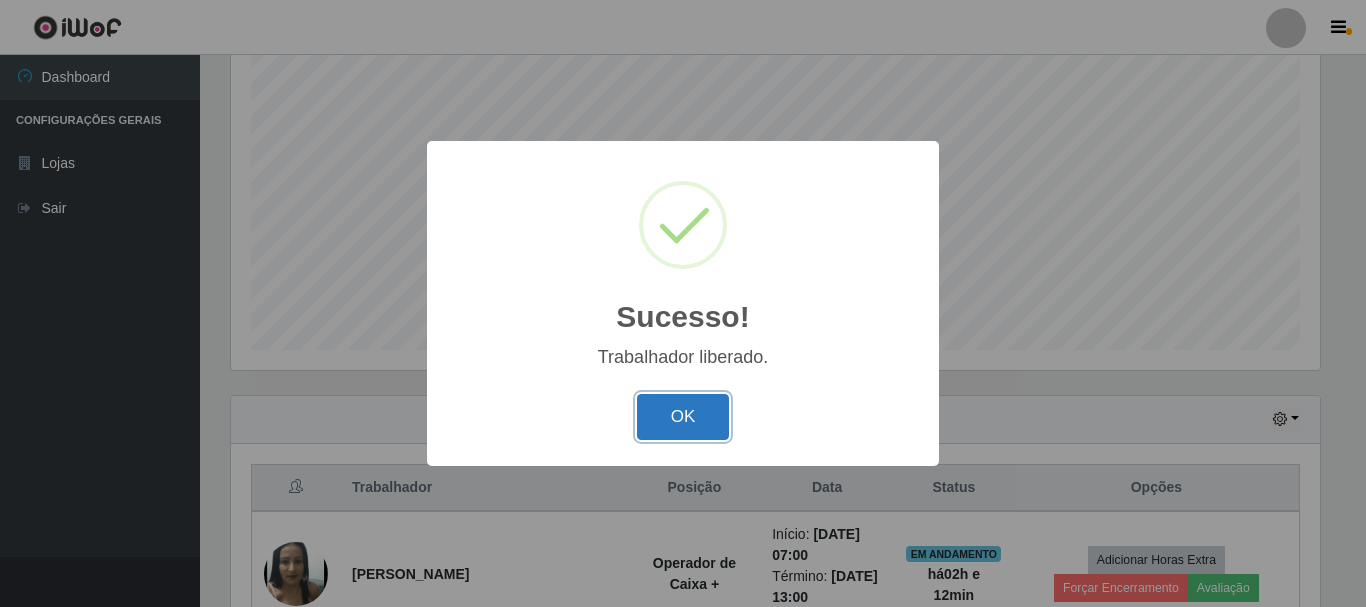 click on "OK" at bounding box center (683, 417) 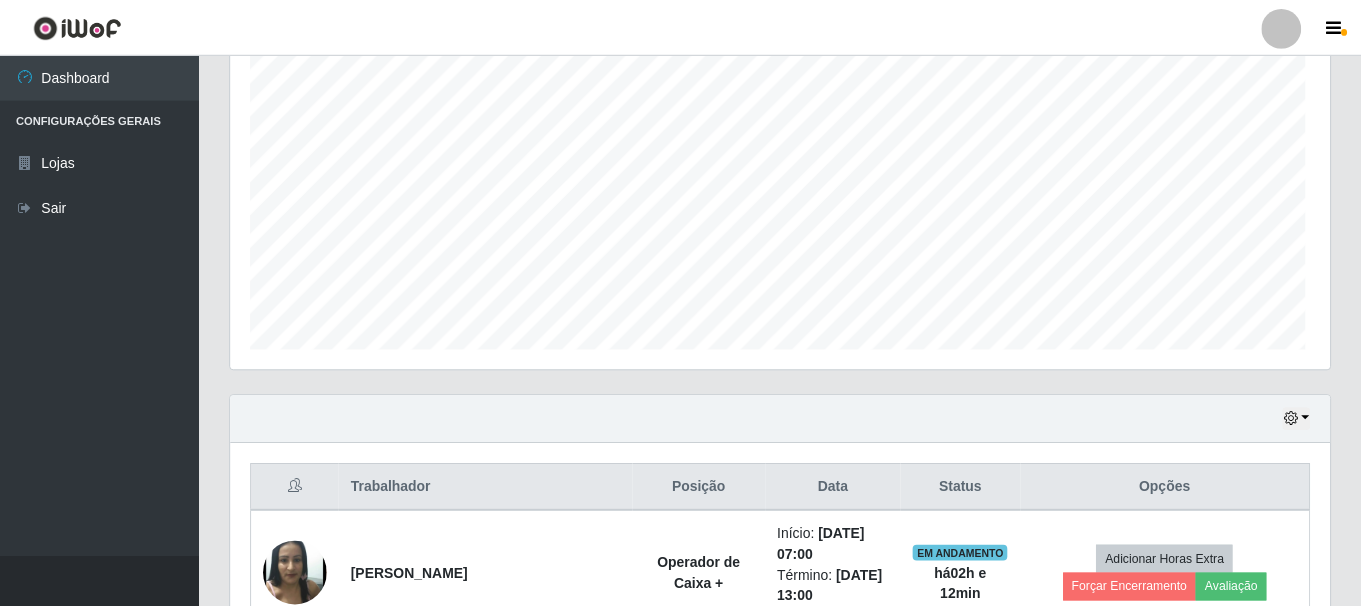 scroll, scrollTop: 999585, scrollLeft: 998901, axis: both 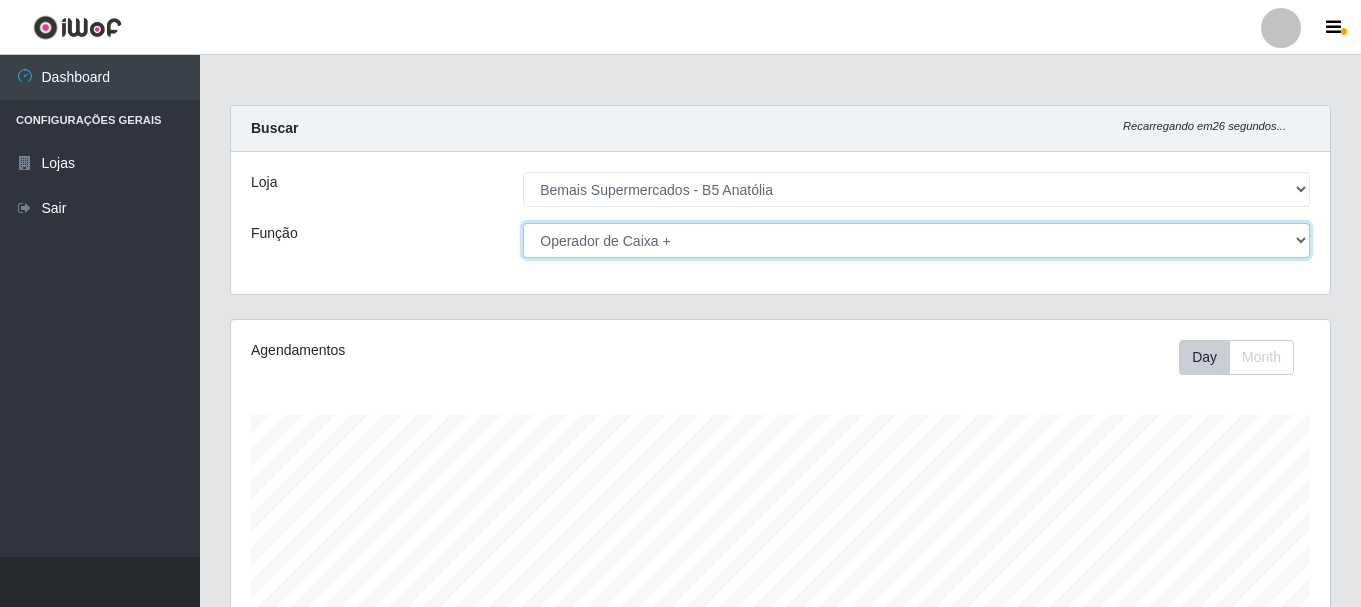 click on "[Selecione...] ASG ASG + ASG ++ Auxiliar de Estacionamento Auxiliar de Estacionamento + Auxiliar de Estacionamento ++ Balconista de Açougue  Balconista de Açougue + Balconista de Açougue ++ Embalador Embalador + Embalador ++ Operador de Caixa Operador de Caixa + Operador de Caixa ++ Repositor  Repositor + Repositor ++" at bounding box center (916, 240) 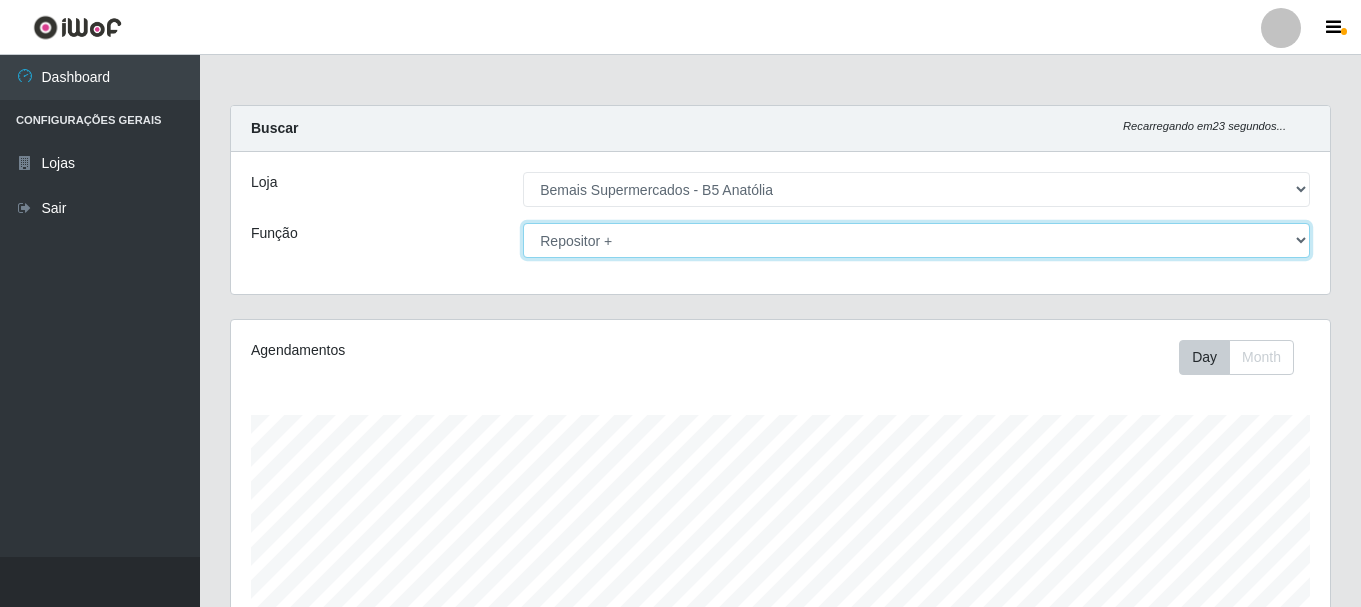 click on "[Selecione...] ASG ASG + ASG ++ Auxiliar de Estacionamento Auxiliar de Estacionamento + Auxiliar de Estacionamento ++ Balconista de Açougue  Balconista de Açougue + Balconista de Açougue ++ Embalador Embalador + Embalador ++ Operador de Caixa Operador de Caixa + Operador de Caixa ++ Repositor  Repositor + Repositor ++" at bounding box center [916, 240] 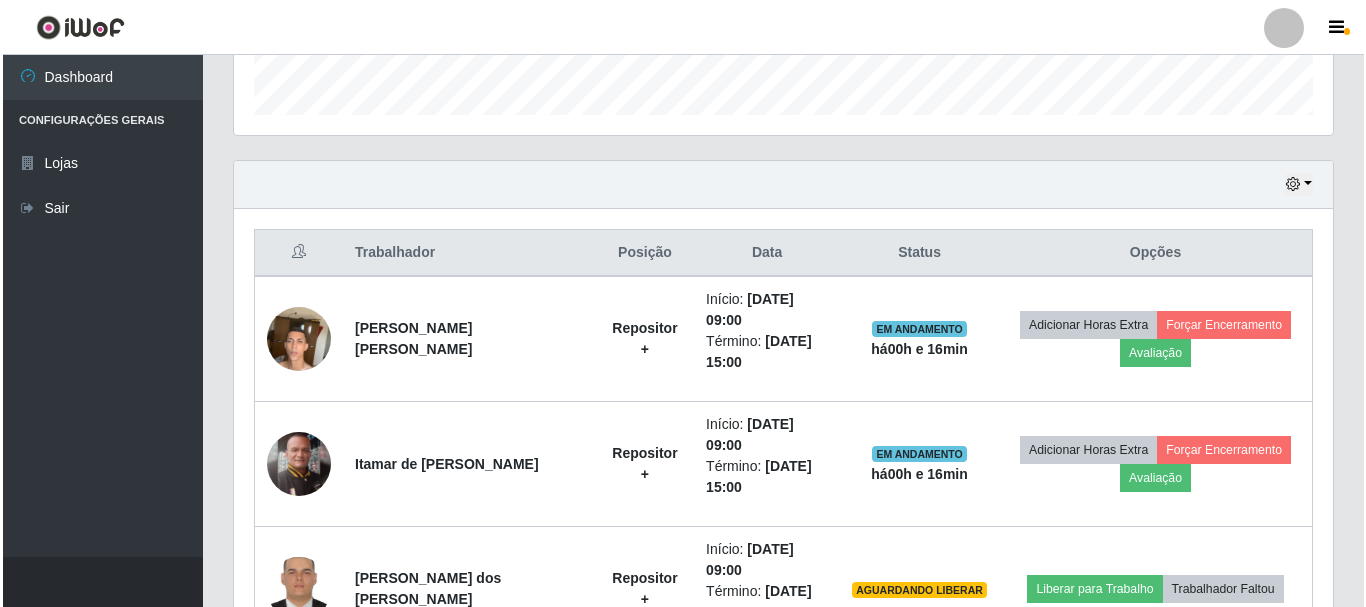scroll, scrollTop: 865, scrollLeft: 0, axis: vertical 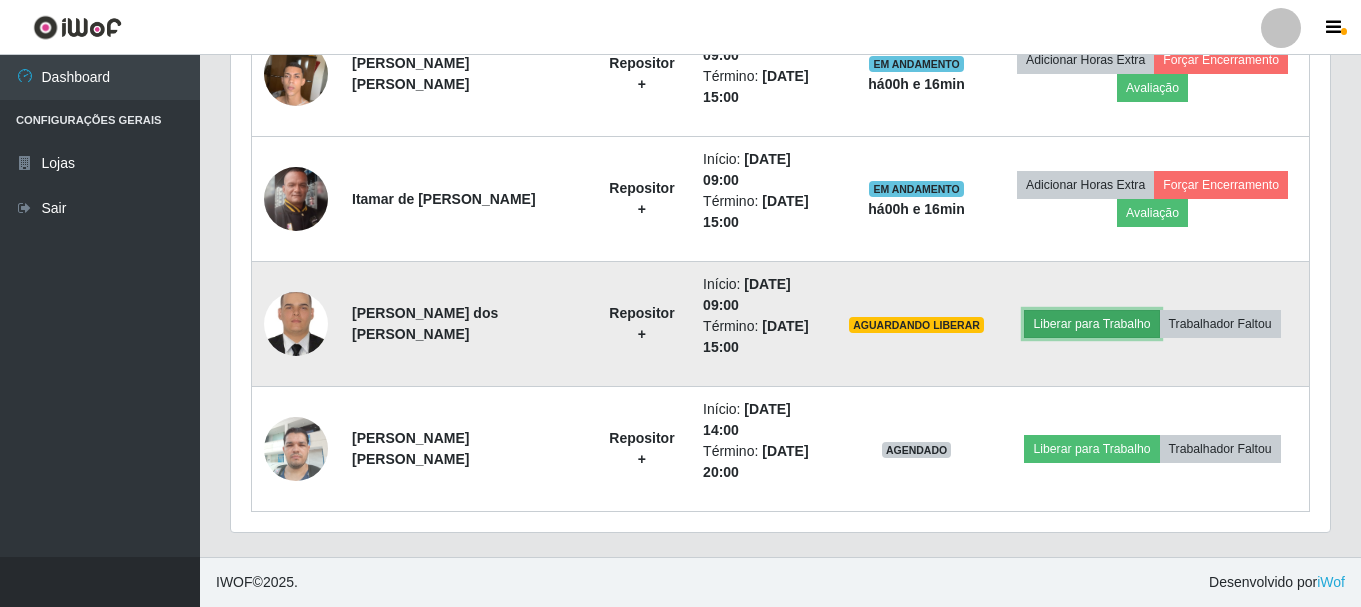 click on "Liberar para Trabalho" at bounding box center [1091, 324] 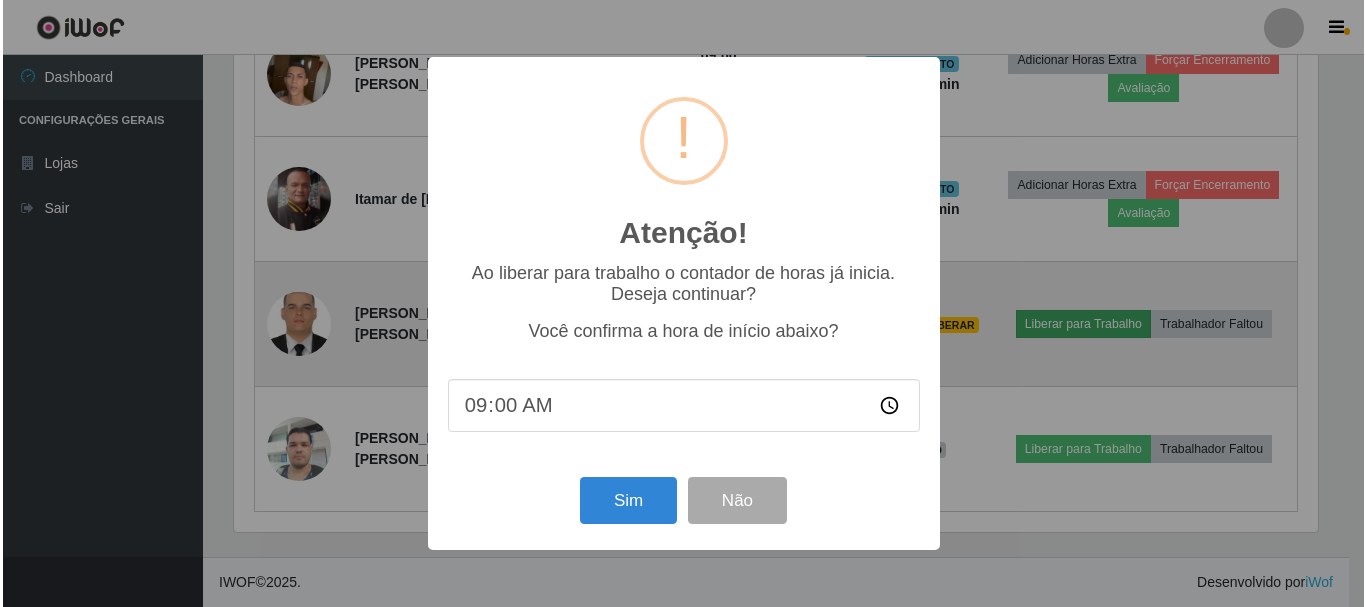 scroll, scrollTop: 999585, scrollLeft: 998911, axis: both 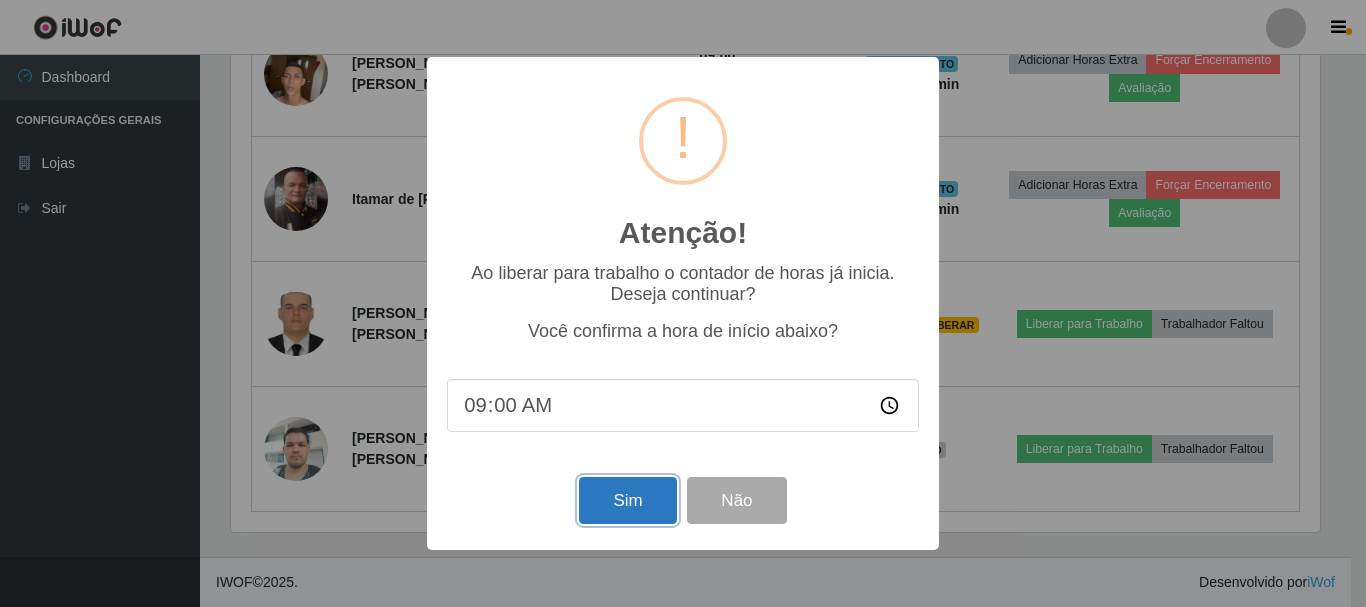 click on "Sim" at bounding box center [627, 500] 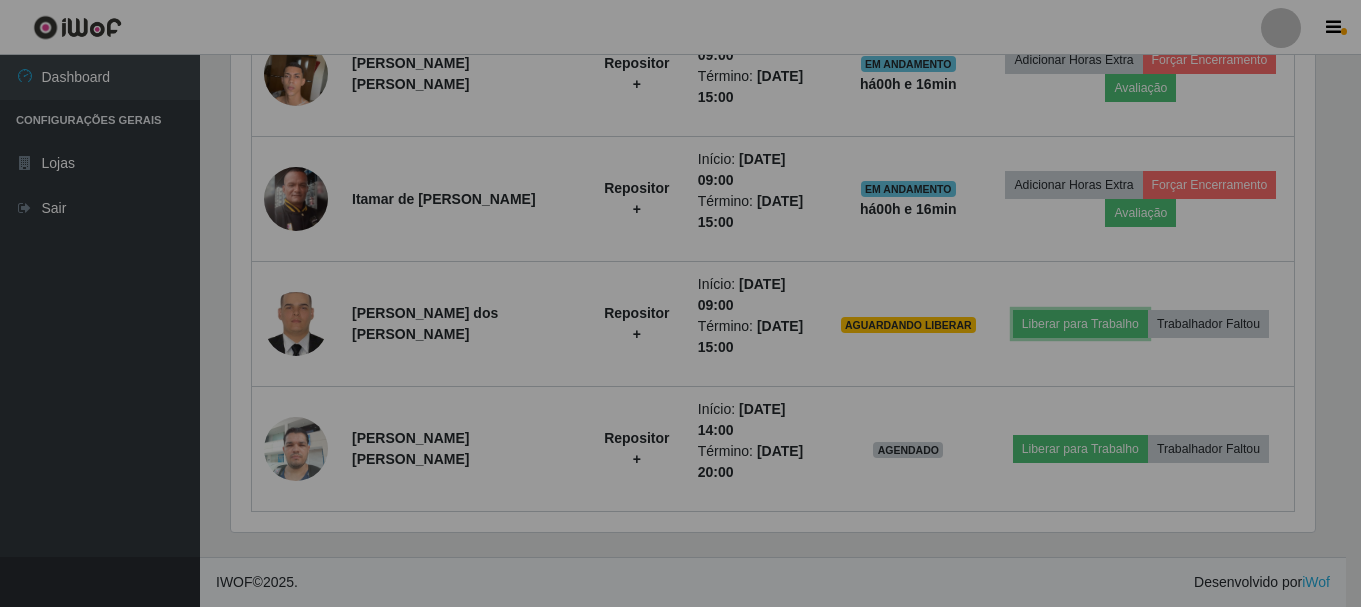 scroll, scrollTop: 999585, scrollLeft: 998901, axis: both 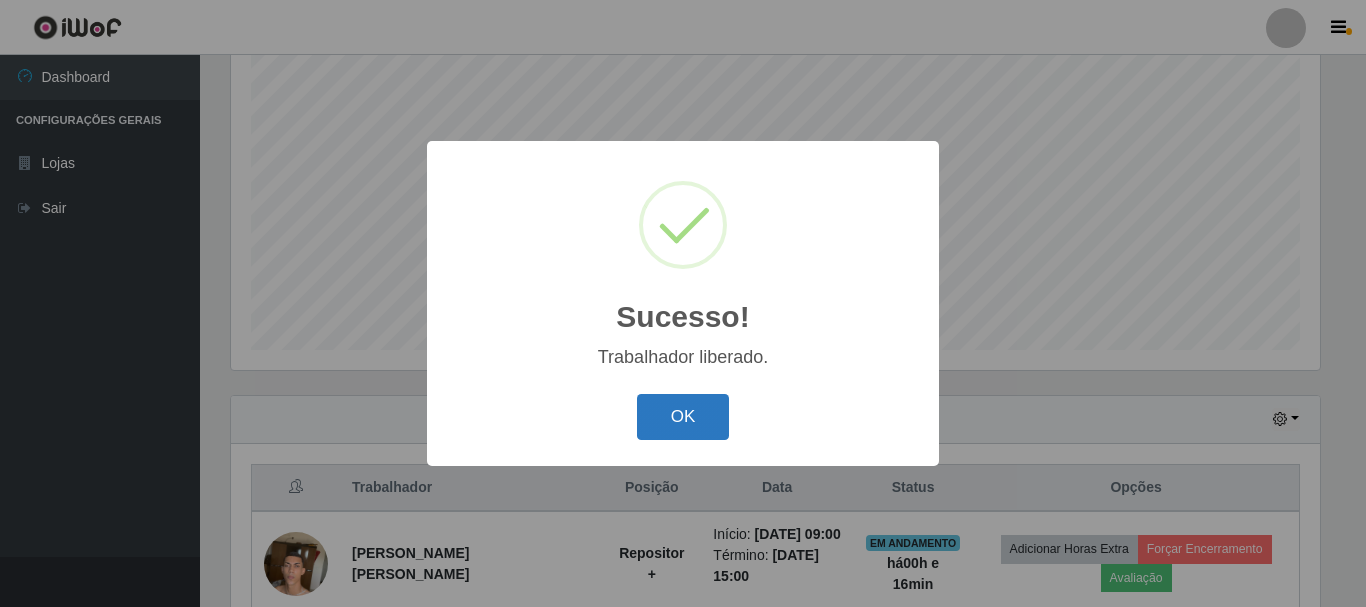 click on "OK" at bounding box center (683, 417) 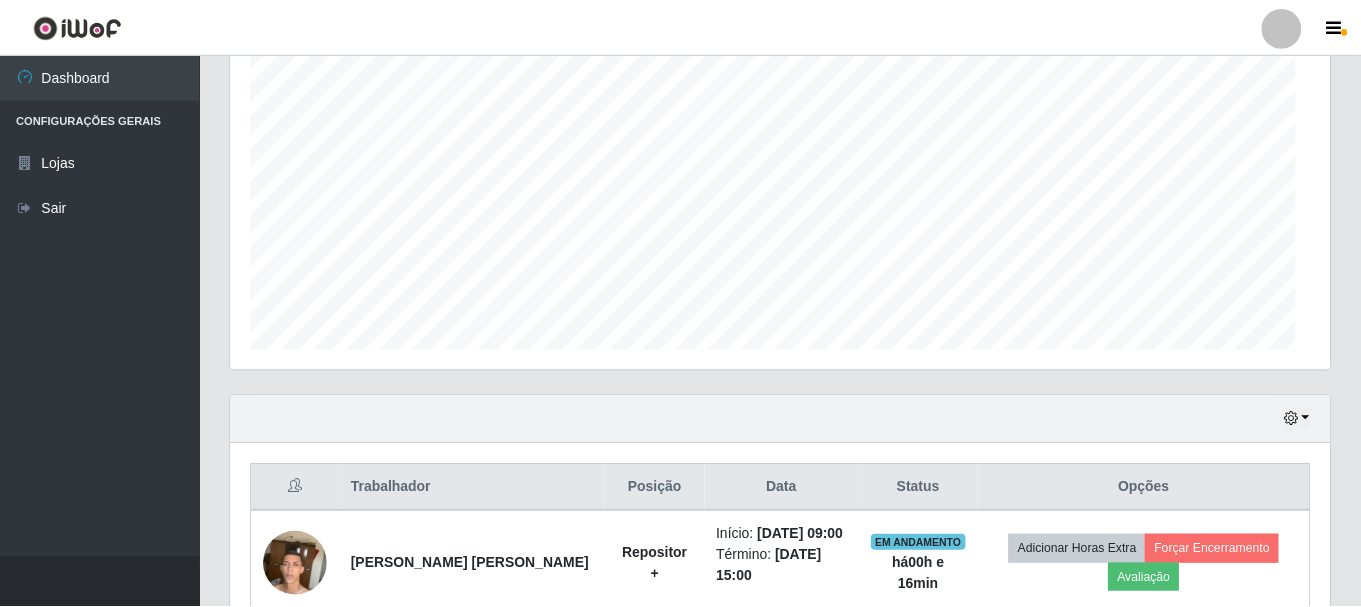 scroll, scrollTop: 999585, scrollLeft: 998901, axis: both 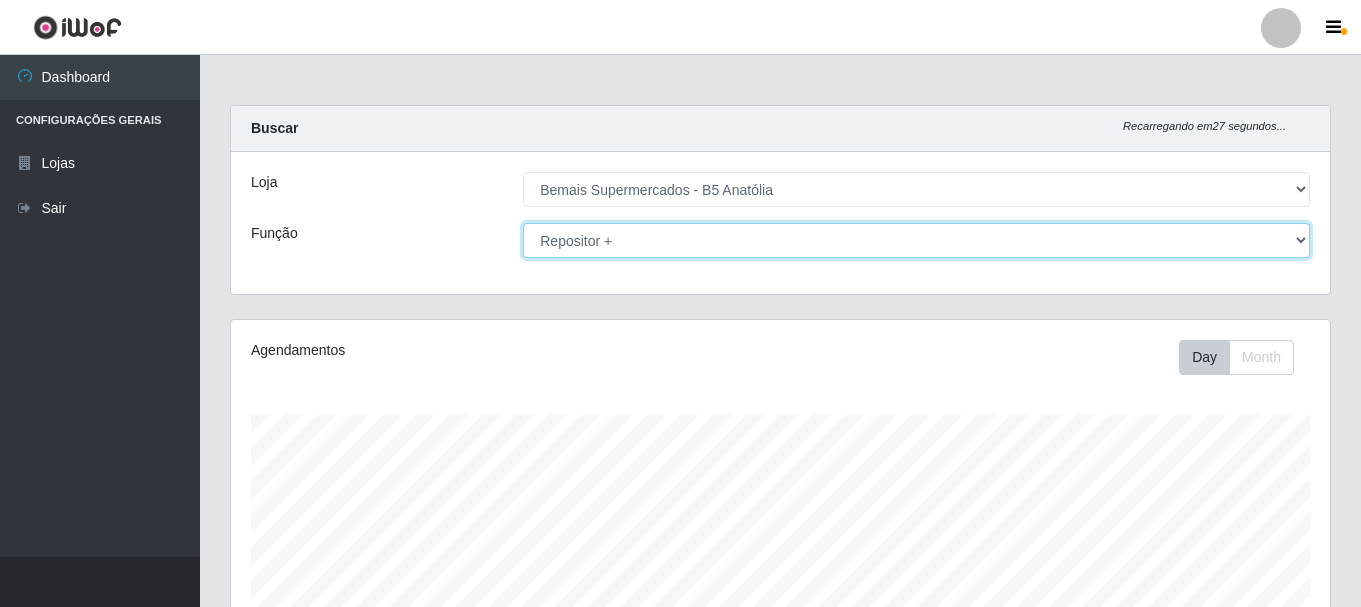 click on "[Selecione...] ASG ASG + ASG ++ Auxiliar de Estacionamento Auxiliar de Estacionamento + Auxiliar de Estacionamento ++ Balconista de Açougue  Balconista de Açougue + Balconista de Açougue ++ Embalador Embalador + Embalador ++ Operador de Caixa Operador de Caixa + Operador de Caixa ++ Repositor  Repositor + Repositor ++" at bounding box center [916, 240] 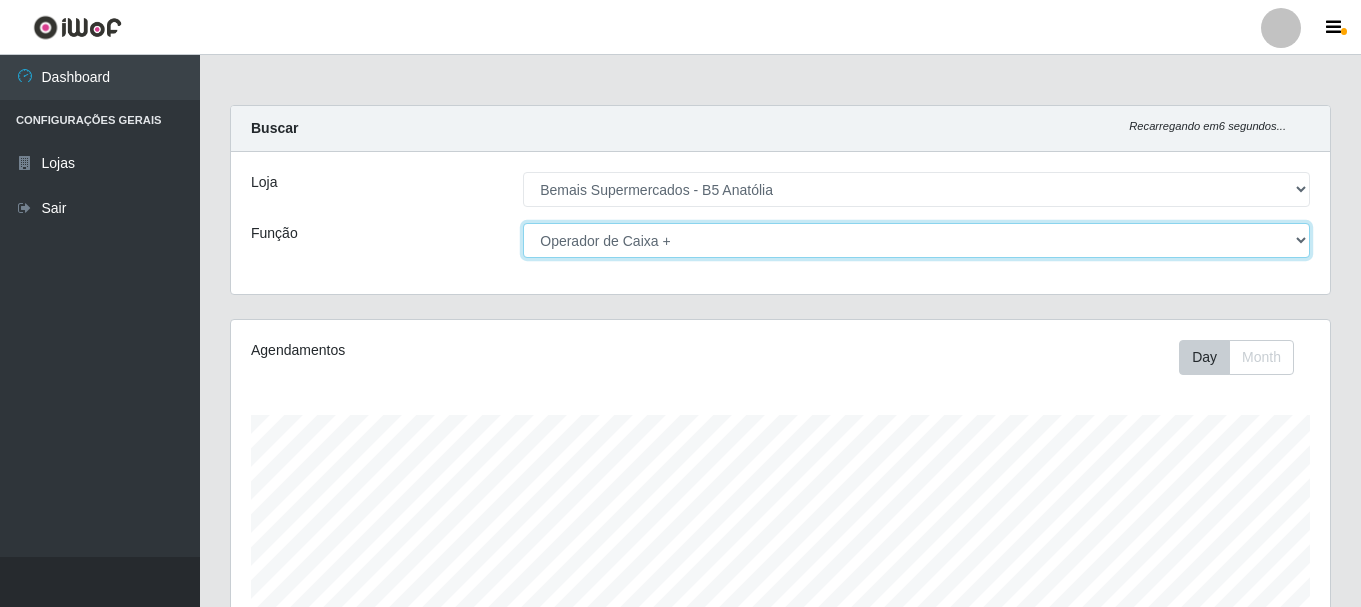 click on "[Selecione...] ASG ASG + ASG ++ Auxiliar de Estacionamento Auxiliar de Estacionamento + Auxiliar de Estacionamento ++ Balconista de Açougue  Balconista de Açougue + Balconista de Açougue ++ Embalador Embalador + Embalador ++ Operador de Caixa Operador de Caixa + Operador de Caixa ++ Repositor  Repositor + Repositor ++" at bounding box center (916, 240) 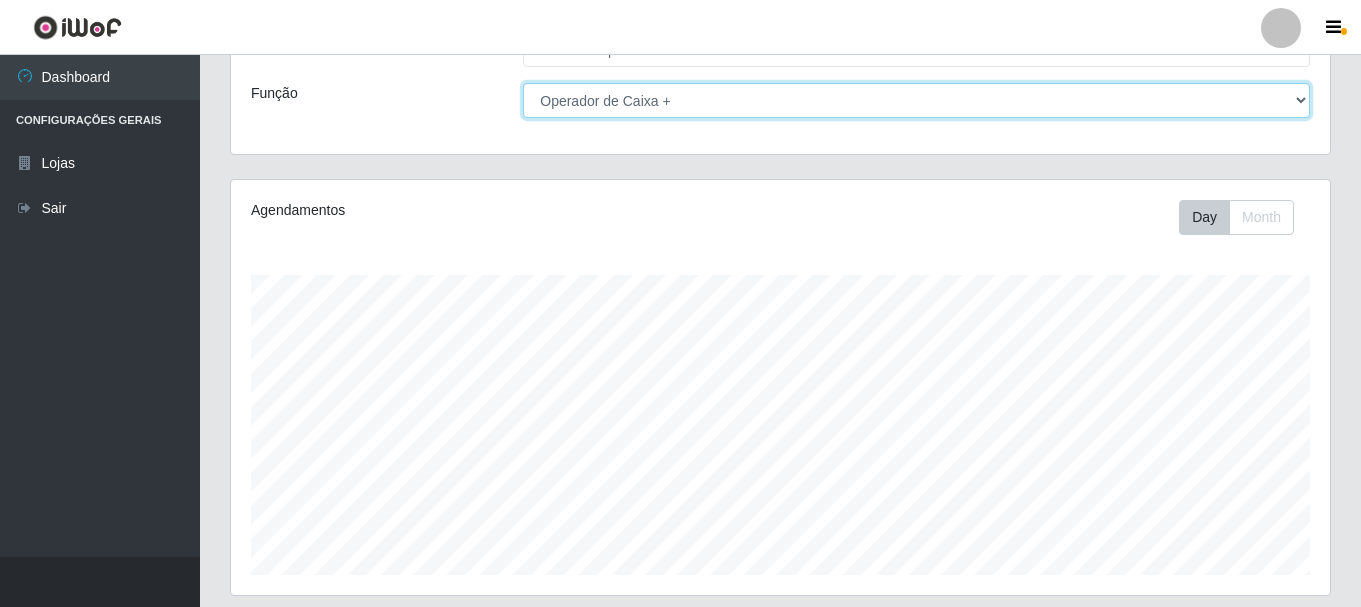 scroll, scrollTop: 0, scrollLeft: 0, axis: both 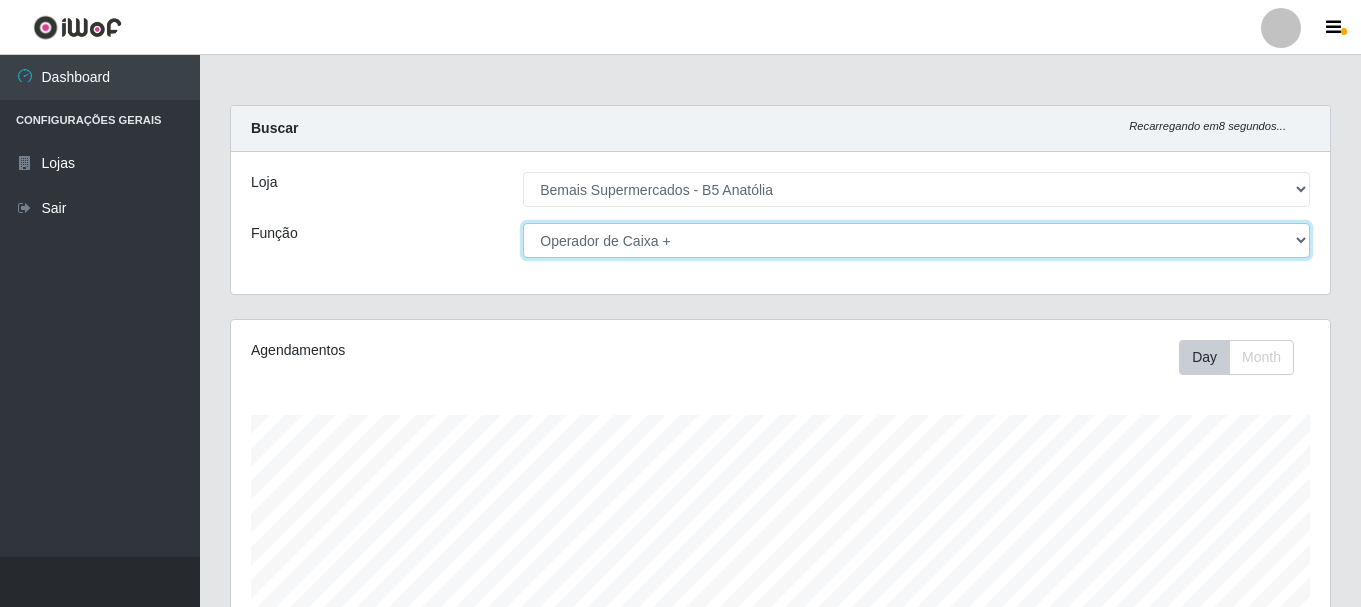 click on "[Selecione...] ASG ASG + ASG ++ Auxiliar de Estacionamento Auxiliar de Estacionamento + Auxiliar de Estacionamento ++ Balconista de Açougue  Balconista de Açougue + Balconista de Açougue ++ Embalador Embalador + Embalador ++ Operador de Caixa Operador de Caixa + Operador de Caixa ++ Repositor  Repositor + Repositor ++" at bounding box center (916, 240) 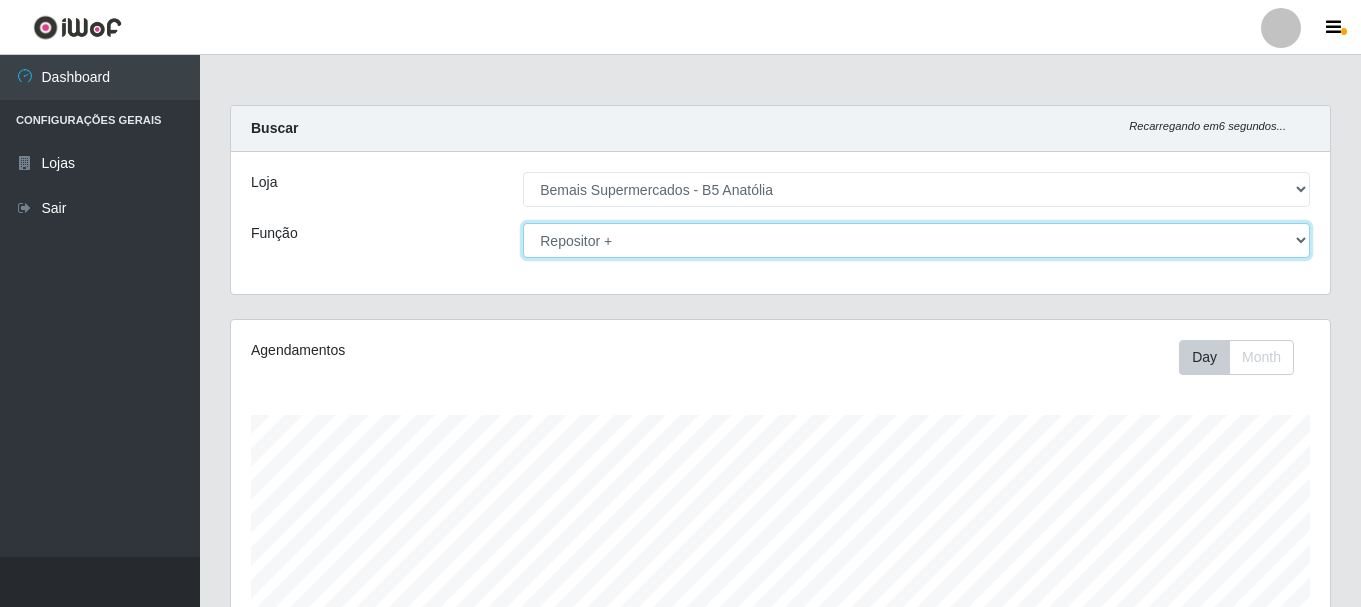 click on "[Selecione...] ASG ASG + ASG ++ Auxiliar de Estacionamento Auxiliar de Estacionamento + Auxiliar de Estacionamento ++ Balconista de Açougue  Balconista de Açougue + Balconista de Açougue ++ Embalador Embalador + Embalador ++ Operador de Caixa Operador de Caixa + Operador de Caixa ++ Repositor  Repositor + Repositor ++" at bounding box center [916, 240] 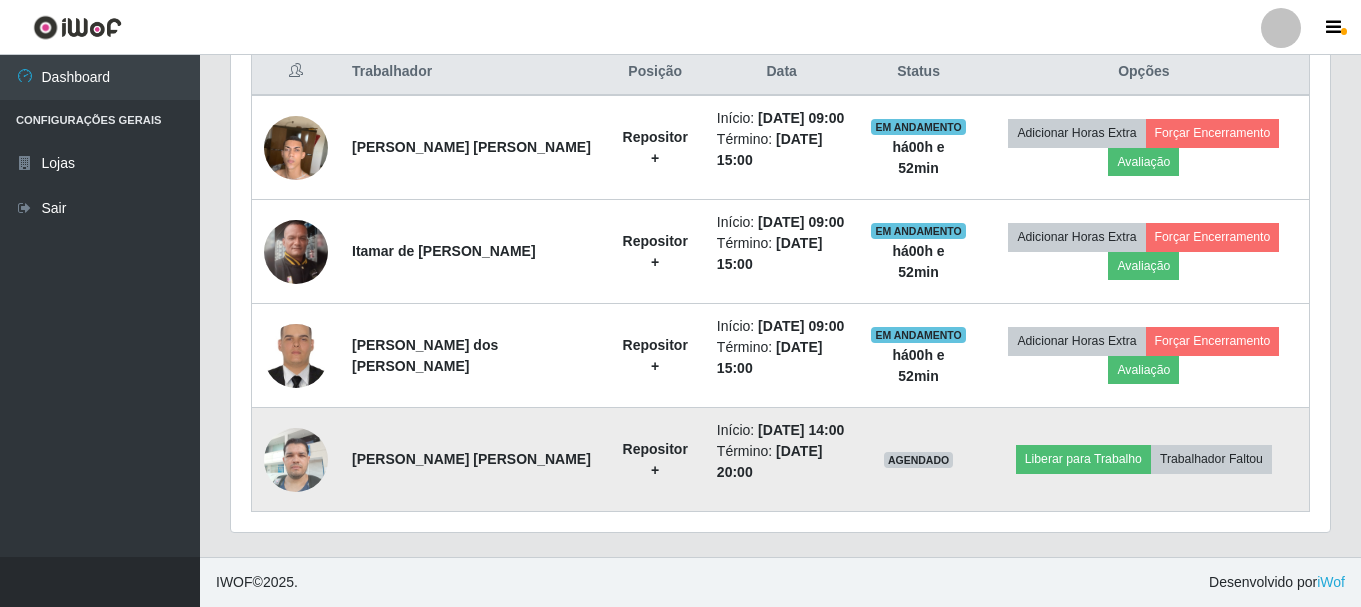 scroll, scrollTop: 0, scrollLeft: 0, axis: both 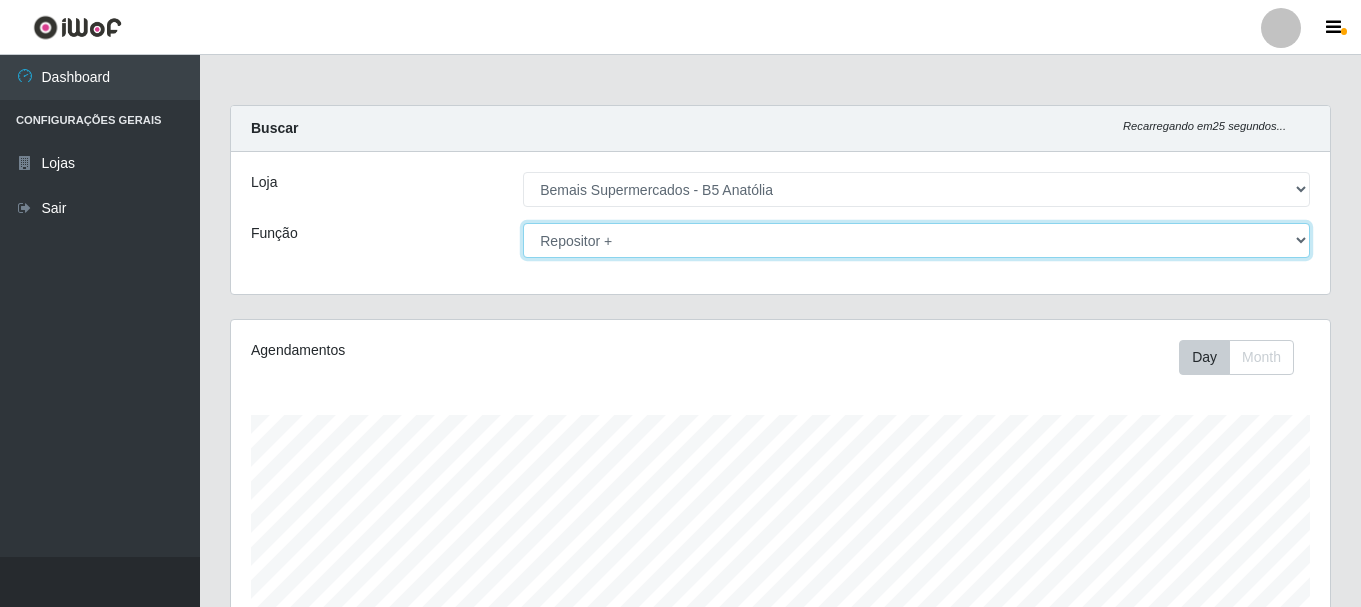click on "[Selecione...] ASG ASG + ASG ++ Auxiliar de Estacionamento Auxiliar de Estacionamento + Auxiliar de Estacionamento ++ Balconista de Açougue  Balconista de Açougue + Balconista de Açougue ++ Embalador Embalador + Embalador ++ Operador de Caixa Operador de Caixa + Operador de Caixa ++ Repositor  Repositor + Repositor ++" at bounding box center (916, 240) 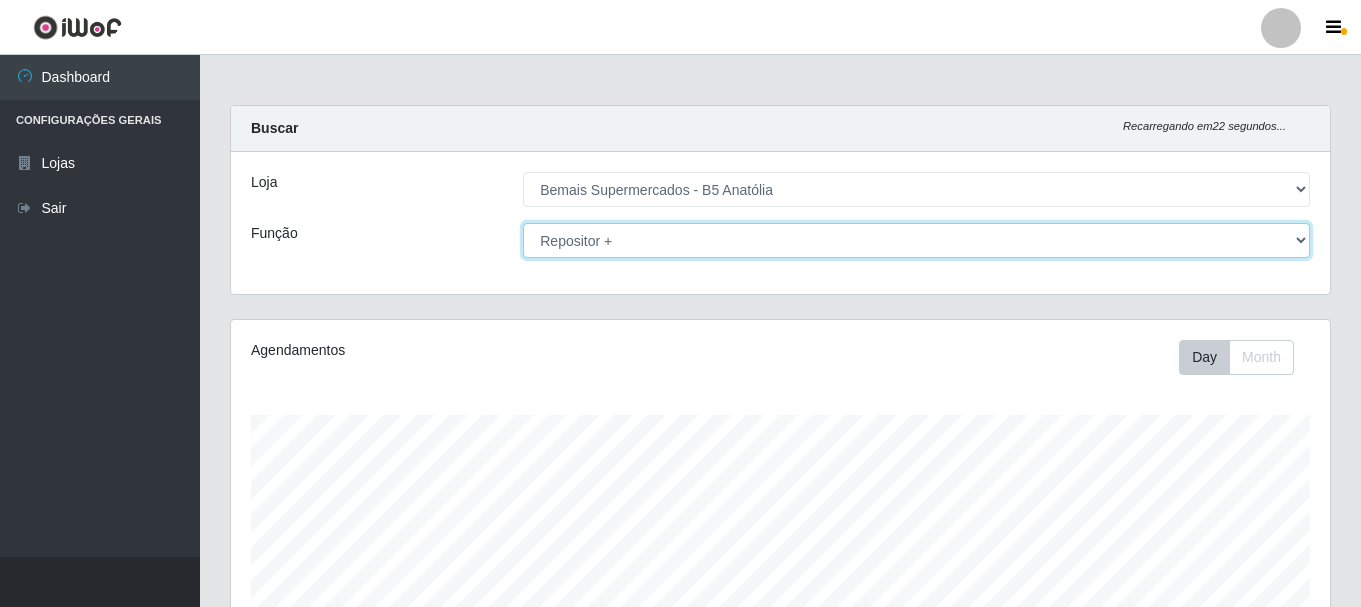 select on "72" 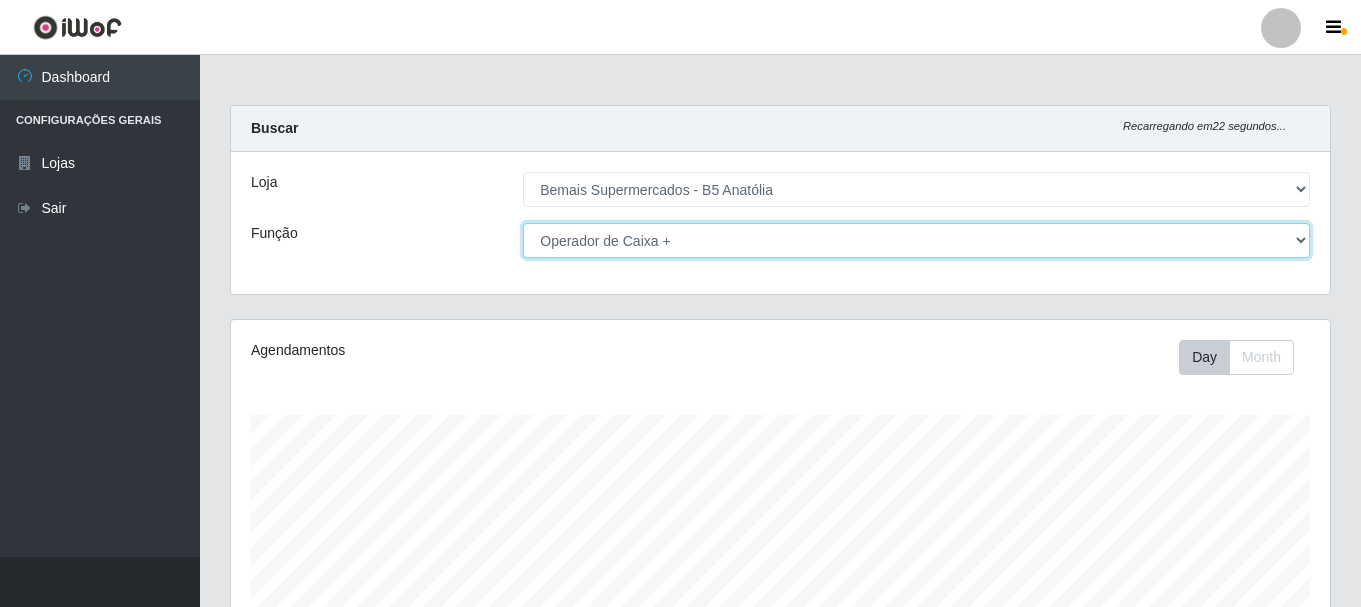 click on "[Selecione...] ASG ASG + ASG ++ Auxiliar de Estacionamento Auxiliar de Estacionamento + Auxiliar de Estacionamento ++ Balconista de Açougue  Balconista de Açougue + Balconista de Açougue ++ Embalador Embalador + Embalador ++ Operador de Caixa Operador de Caixa + Operador de Caixa ++ Repositor  Repositor + Repositor ++" at bounding box center (916, 240) 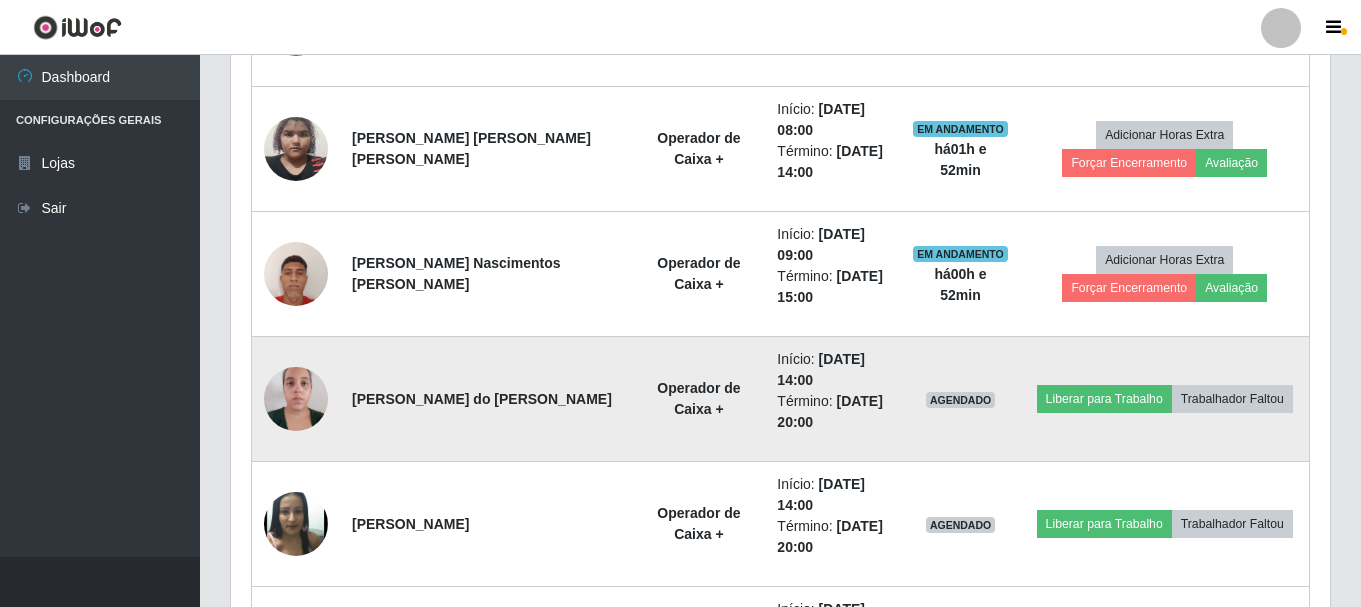 scroll, scrollTop: 840, scrollLeft: 0, axis: vertical 